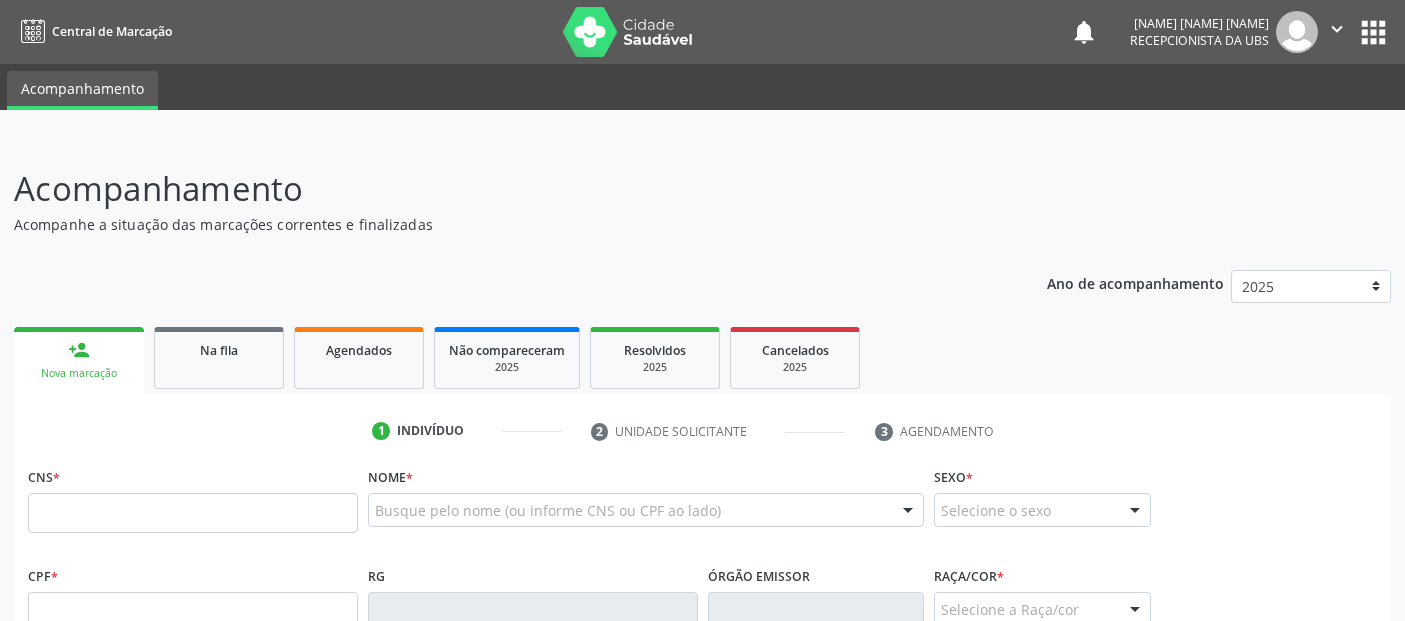 scroll, scrollTop: 71, scrollLeft: 0, axis: vertical 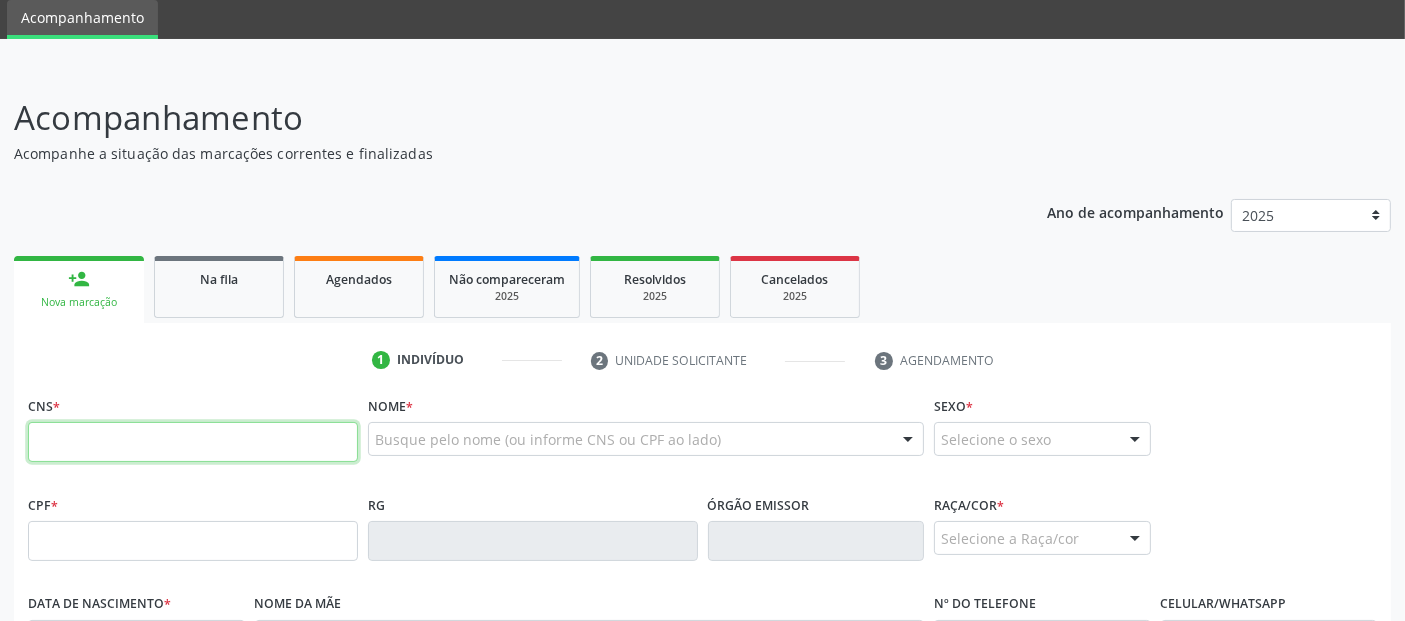 click at bounding box center (193, 442) 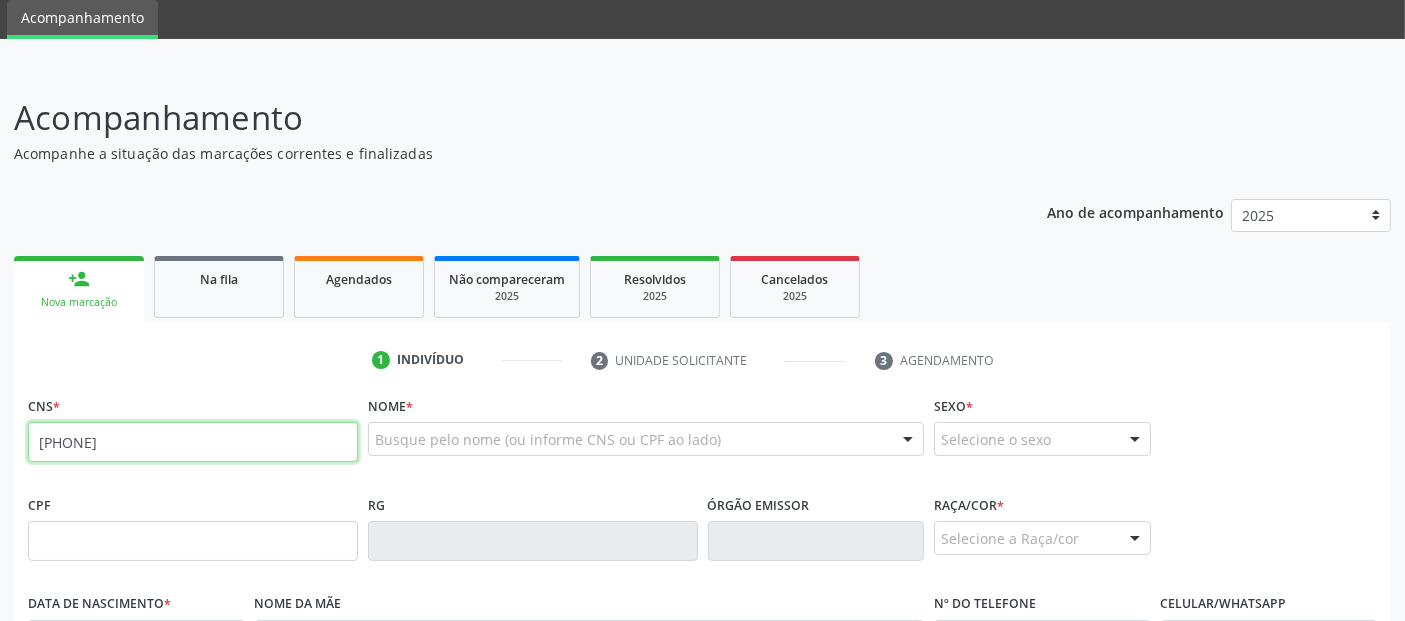 type on "[PHONE]" 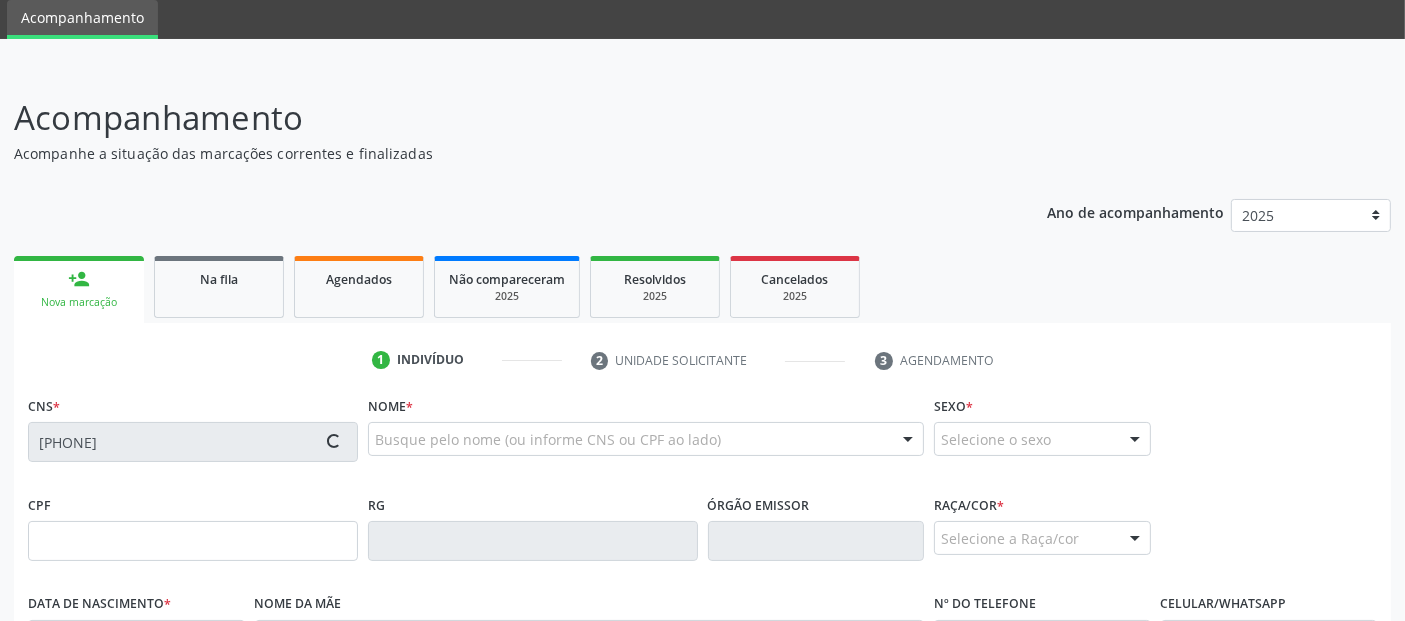 type on "[NUMBER]" 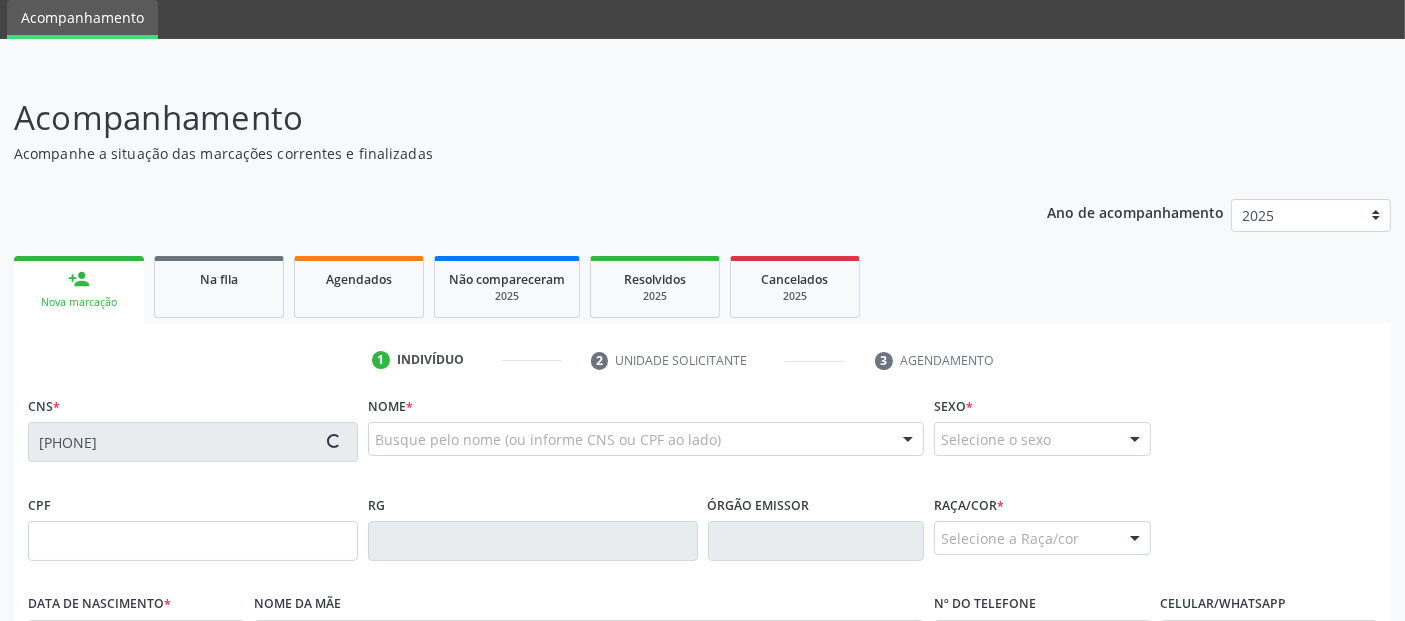 type on "[DATE]" 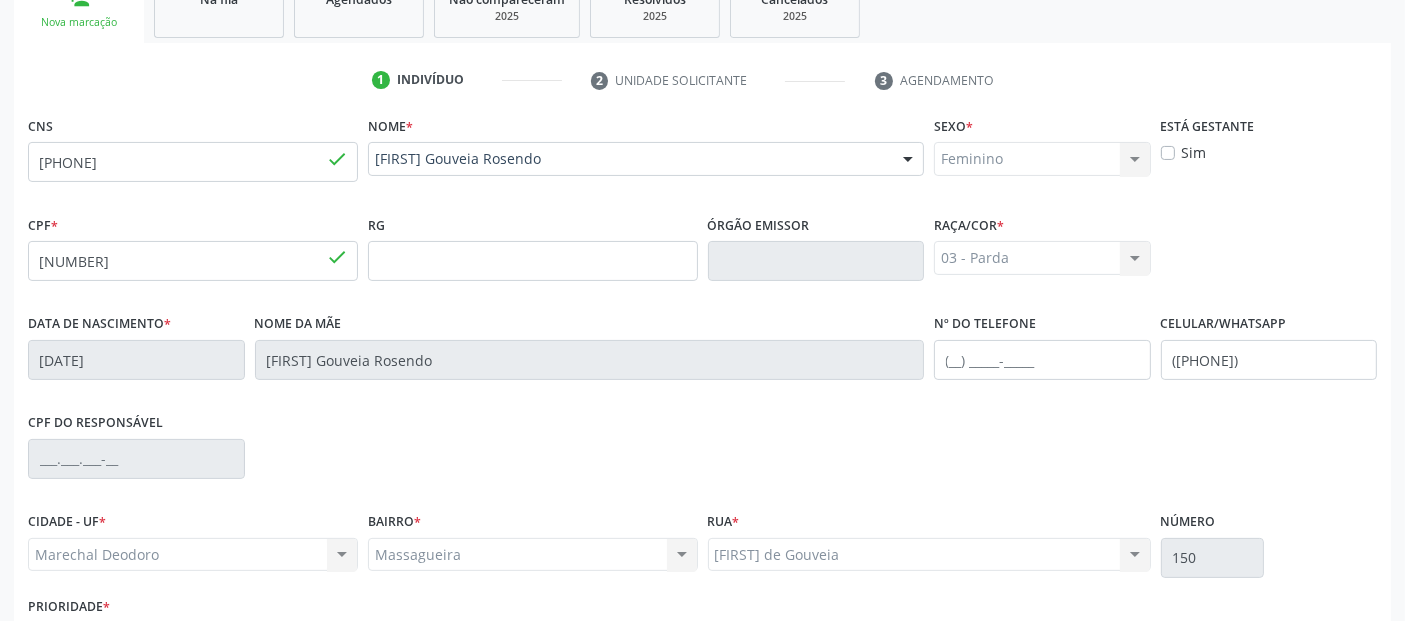 scroll, scrollTop: 489, scrollLeft: 0, axis: vertical 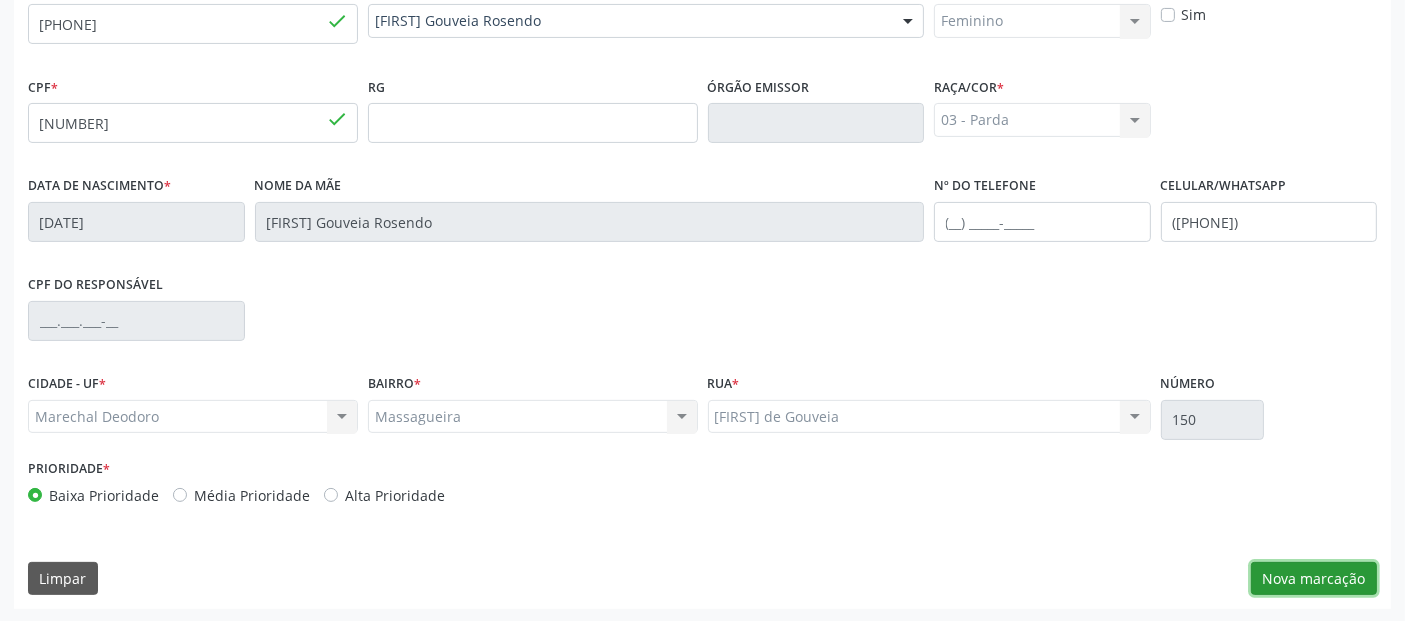 click on "Nova marcação" at bounding box center (1314, 579) 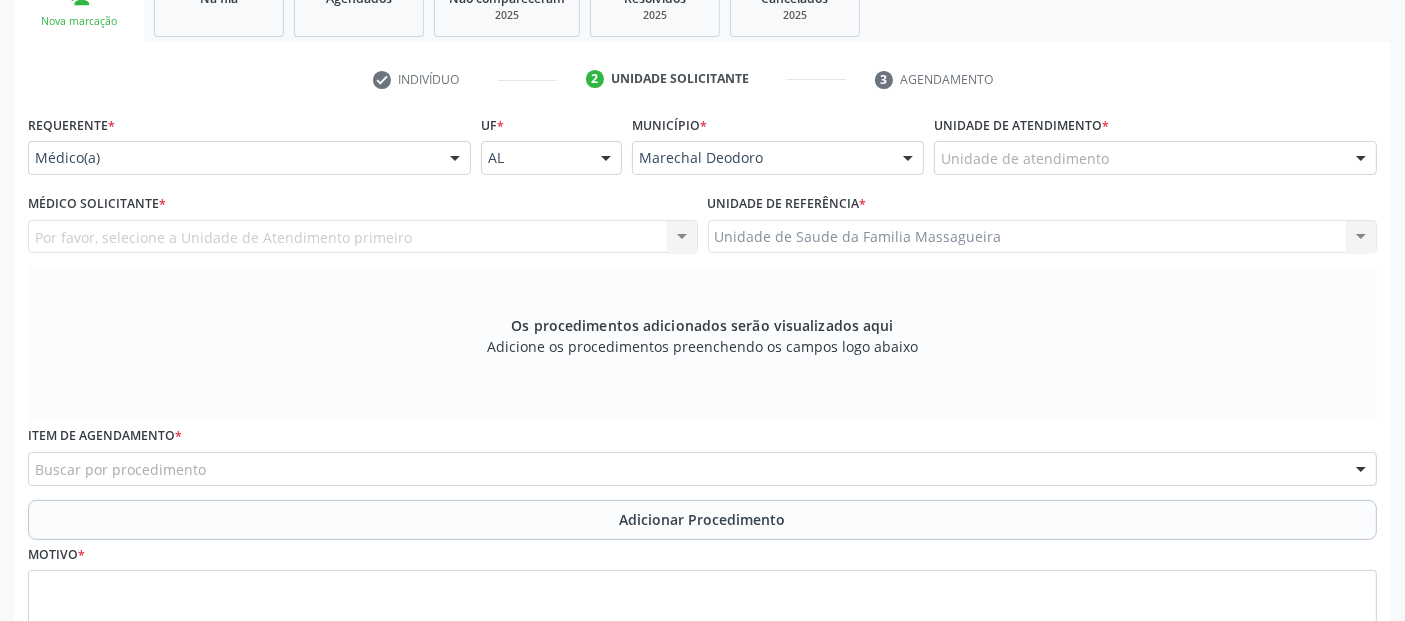 scroll, scrollTop: 310, scrollLeft: 0, axis: vertical 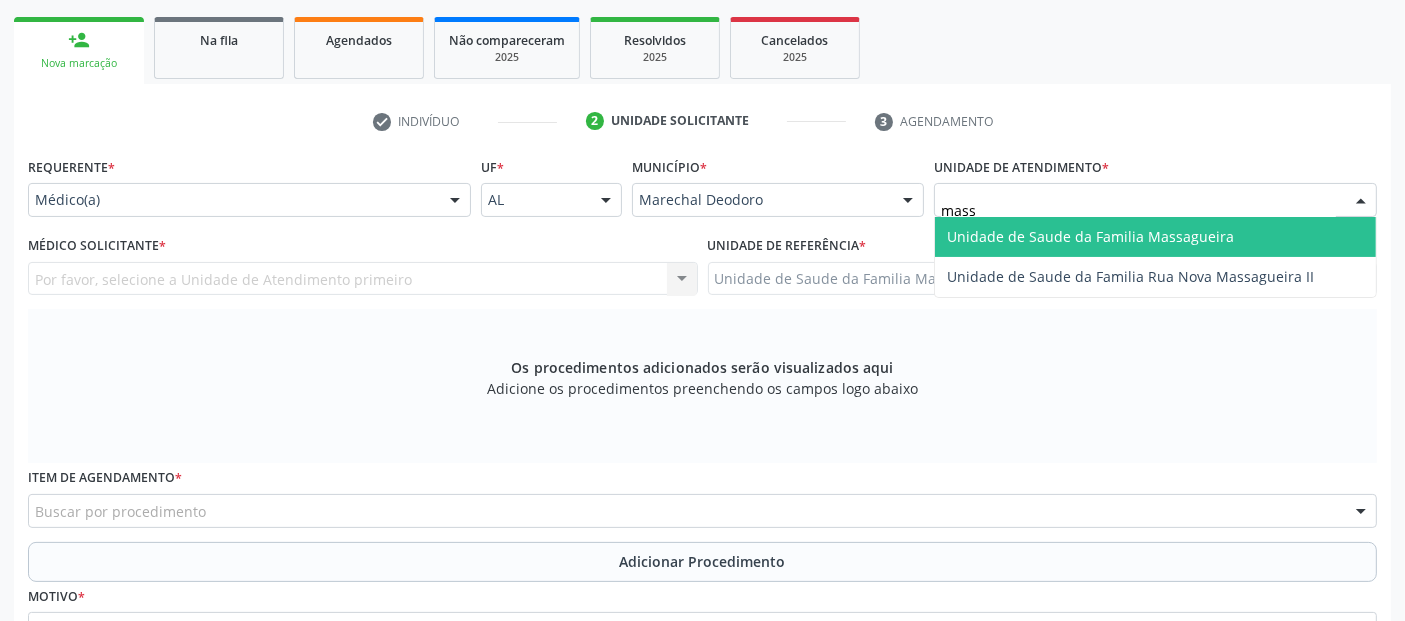 type on "massa" 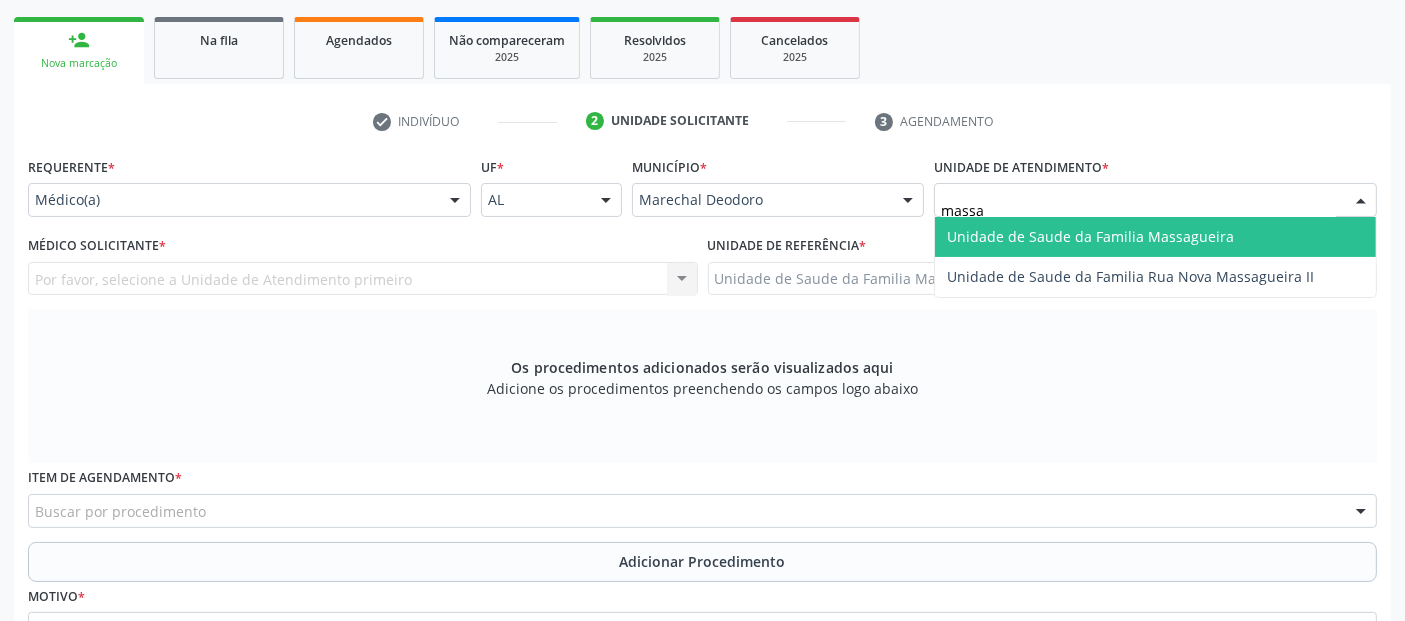 click on "Unidade de Saude da Familia Massagueira" at bounding box center [1155, 237] 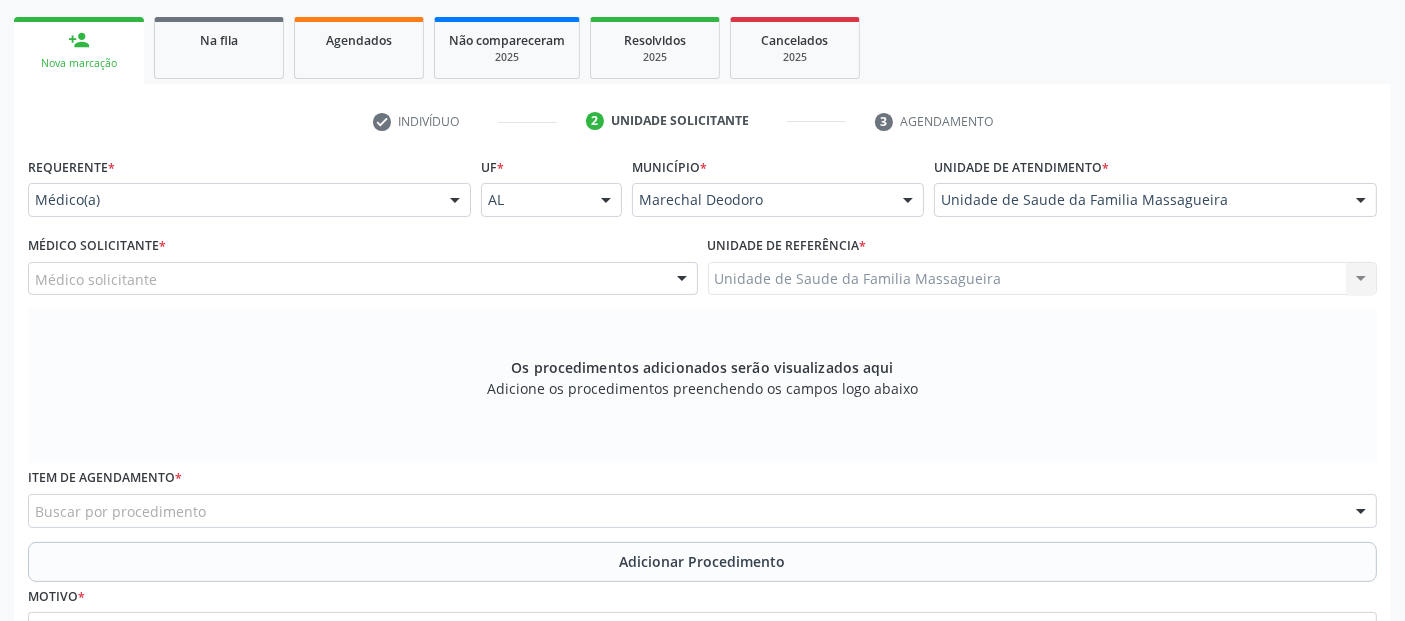 click on "Médico solicitante" at bounding box center [363, 279] 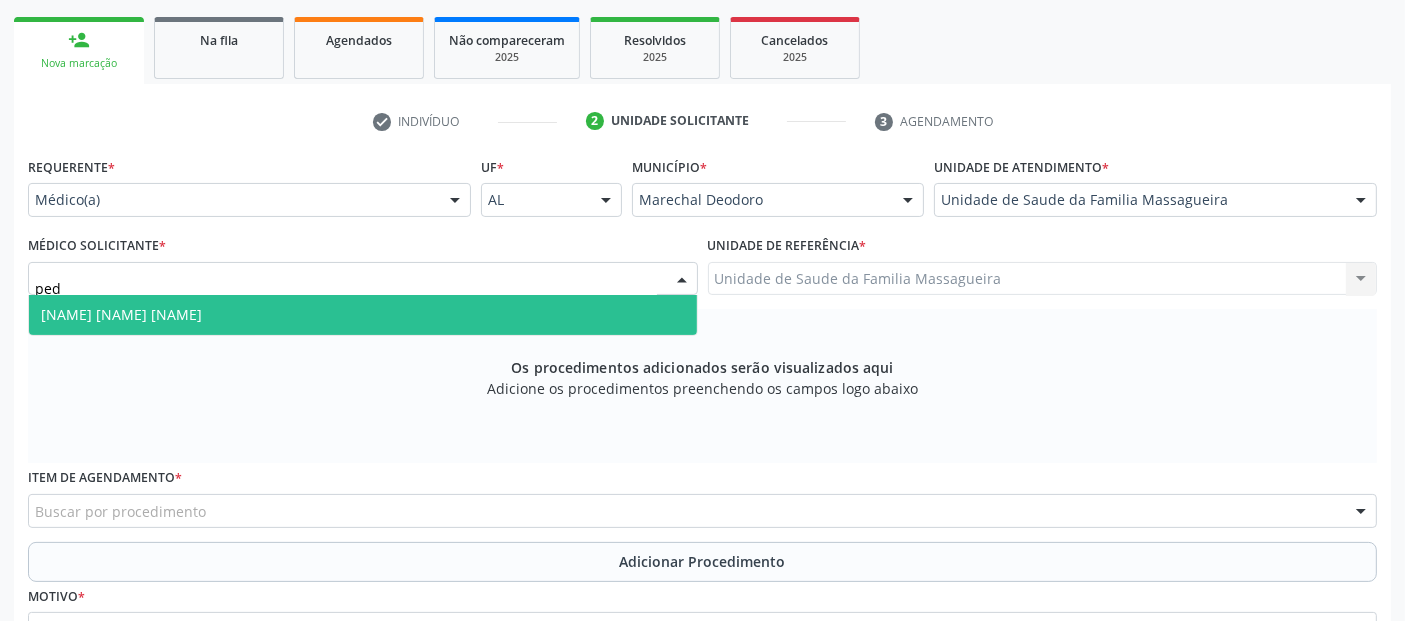 type on "[NAME]" 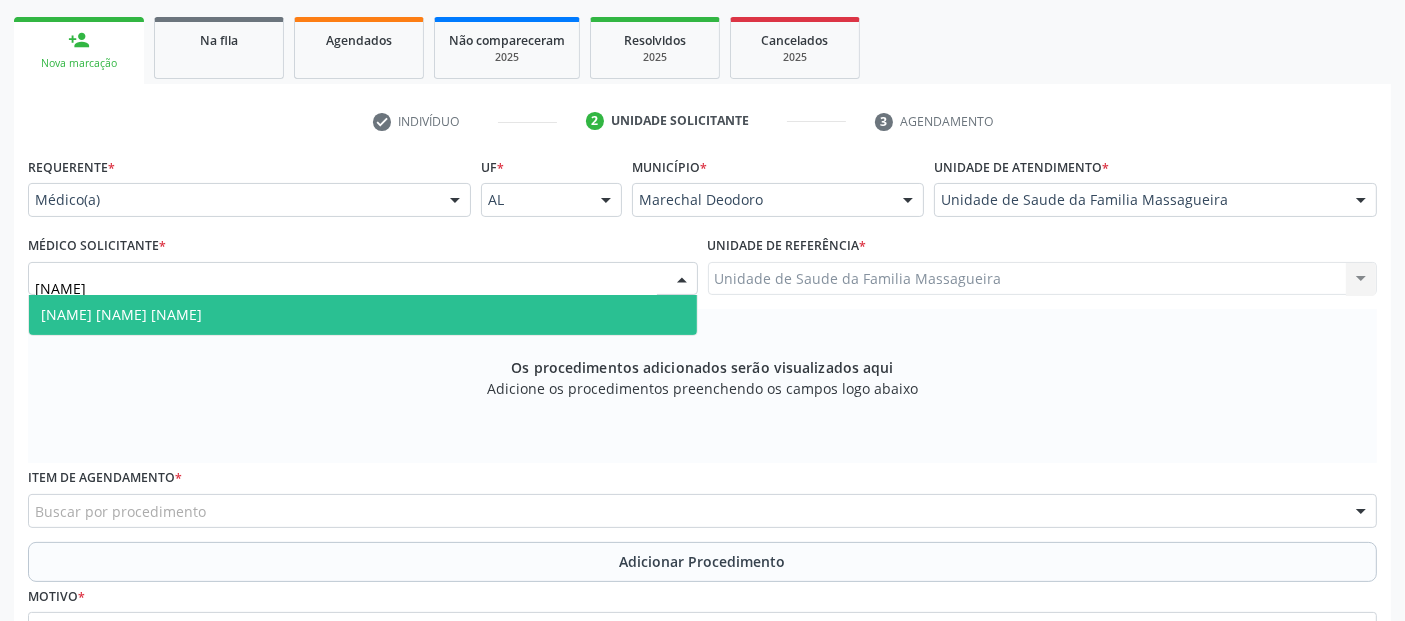 click on "[NAME] [NAME] [NAME]" at bounding box center (363, 315) 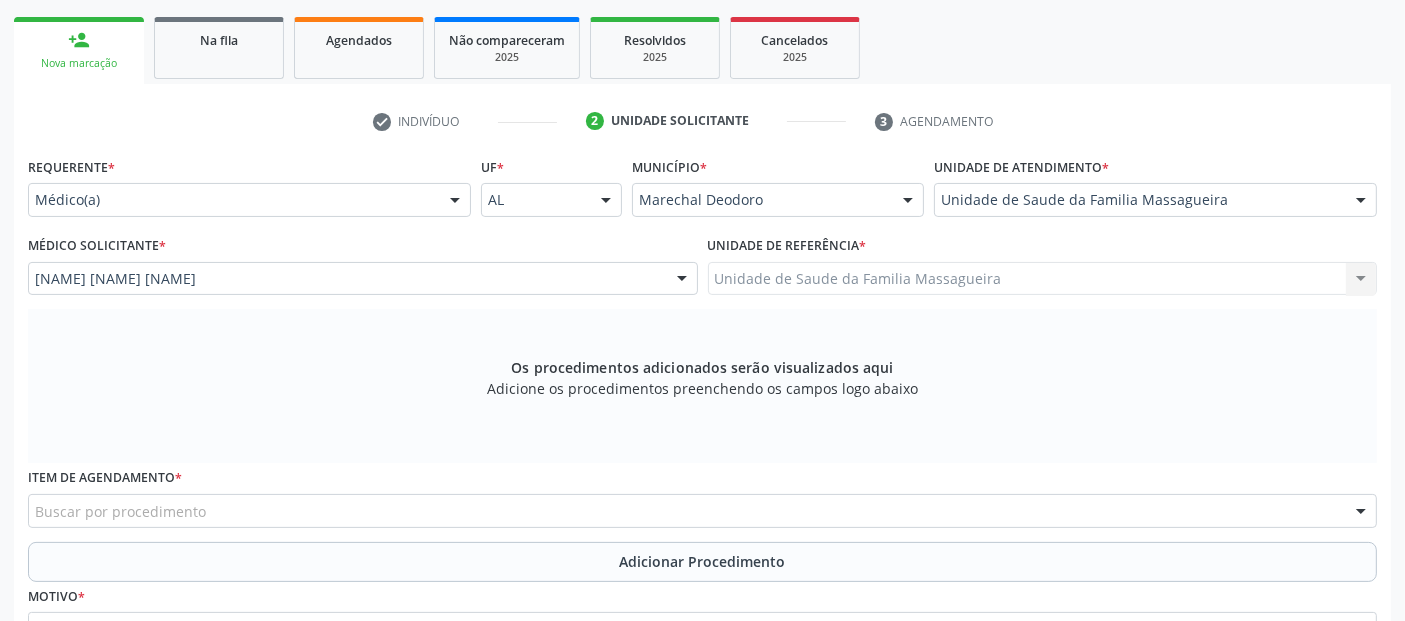 scroll, scrollTop: 505, scrollLeft: 0, axis: vertical 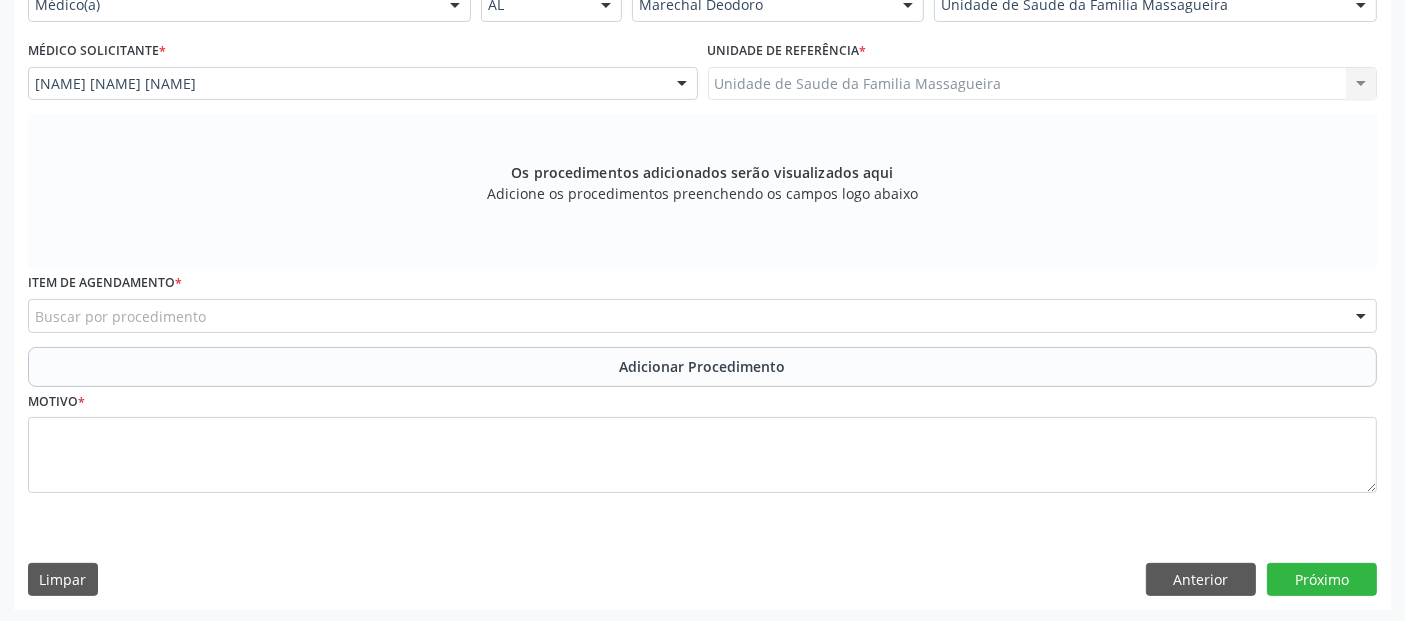 click on "Buscar por procedimento" at bounding box center (702, 316) 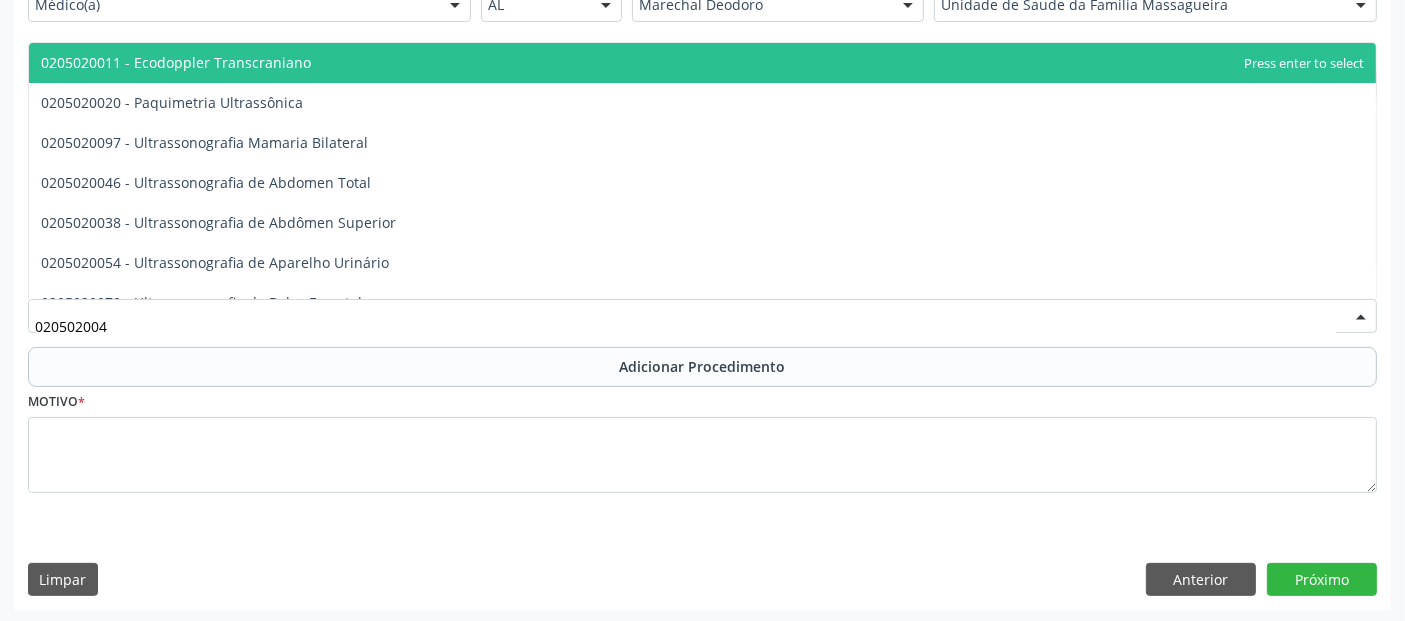 type on "0205020046" 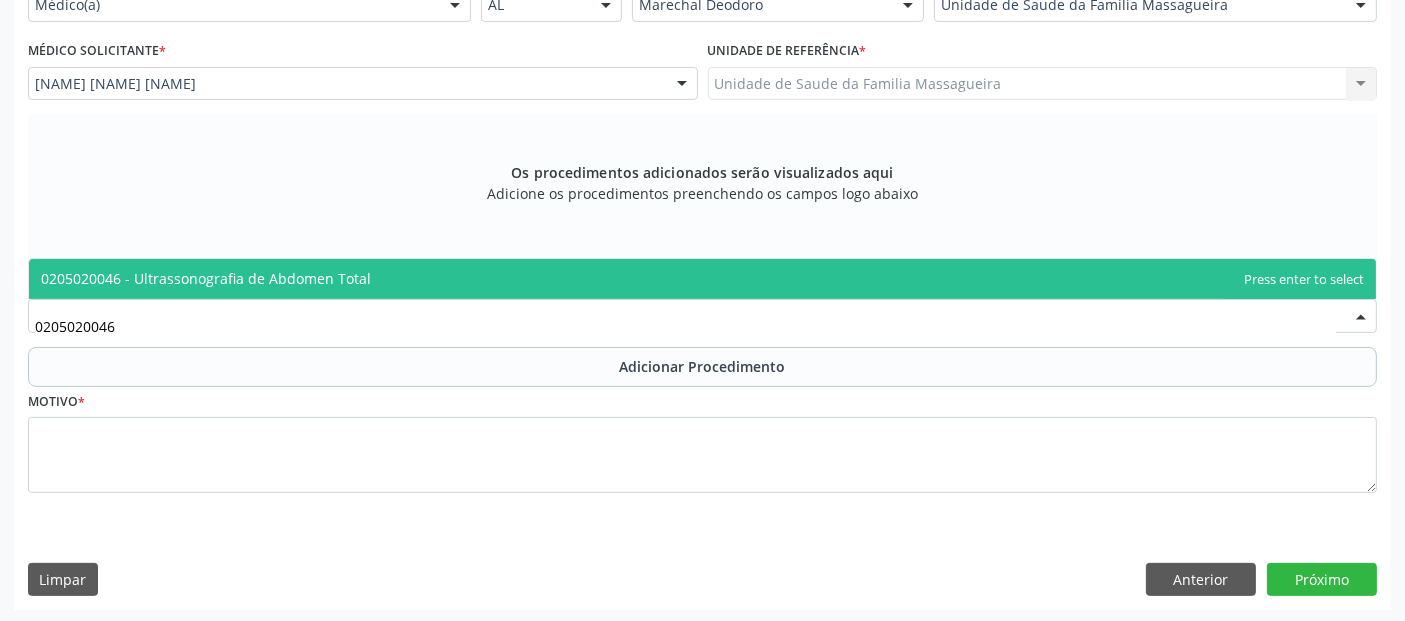 click on "0205020046 - Ultrassonografia de Abdomen Total" at bounding box center (702, 279) 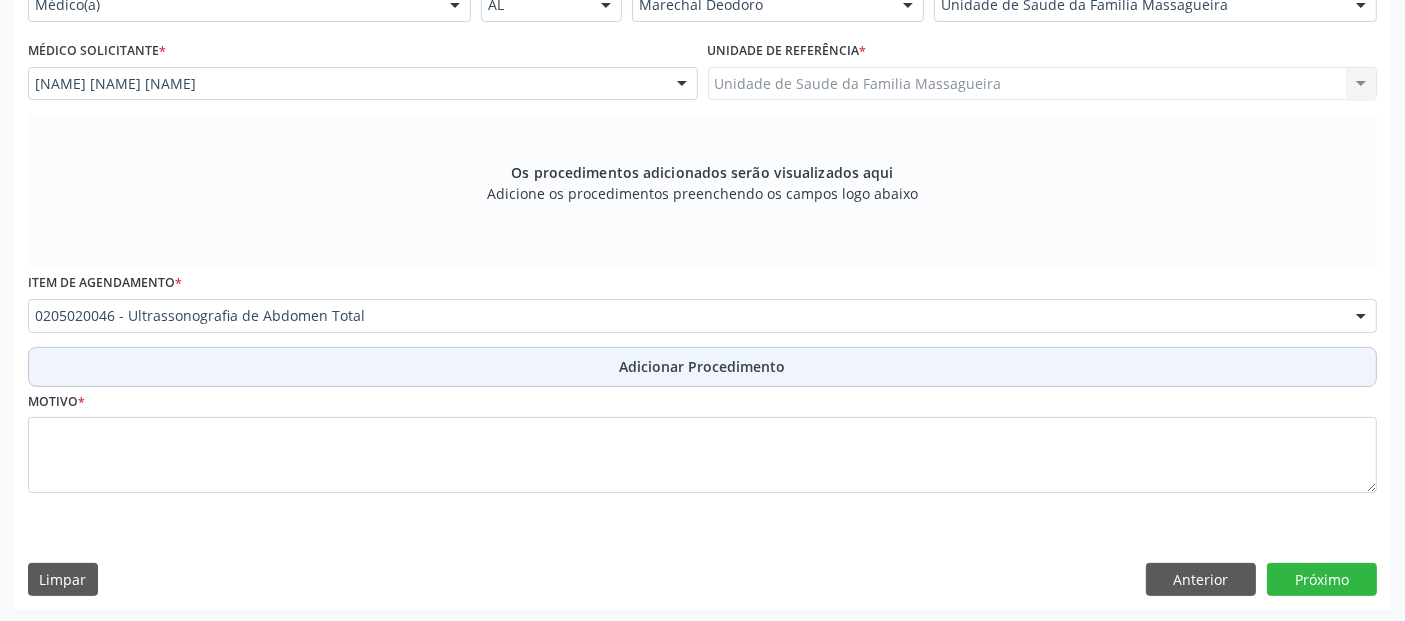 click on "Adicionar Procedimento" at bounding box center [702, 367] 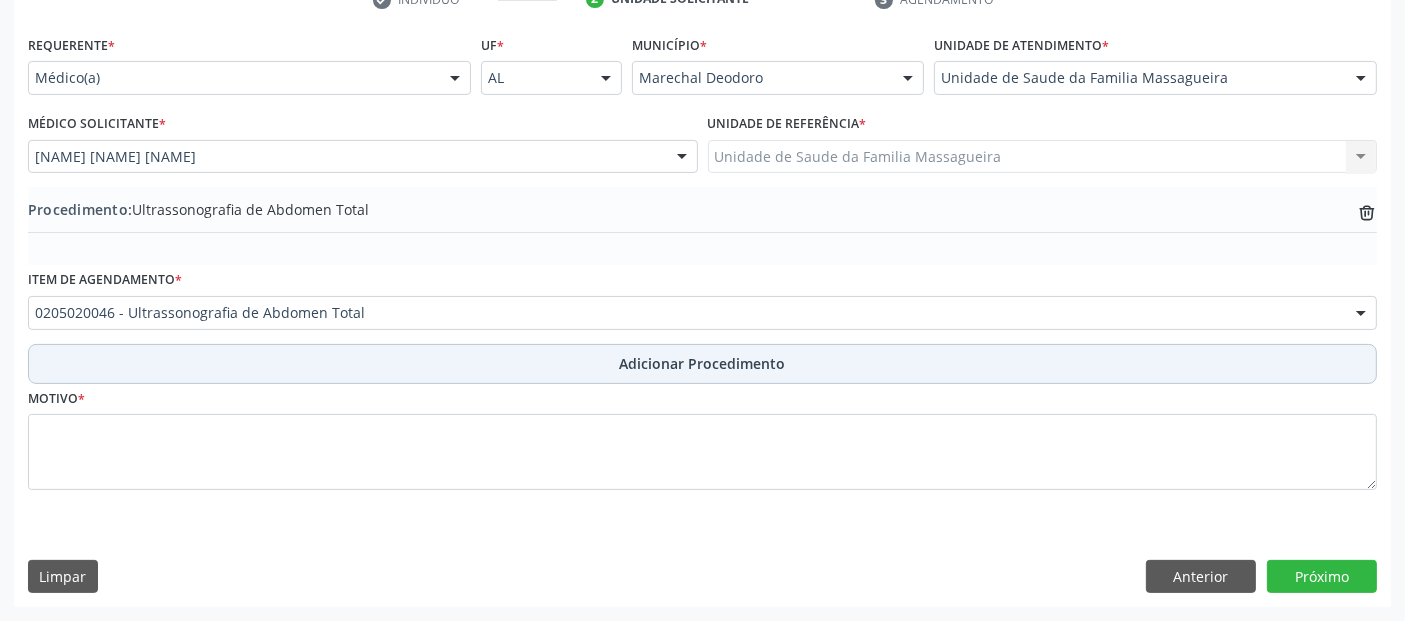 scroll, scrollTop: 429, scrollLeft: 0, axis: vertical 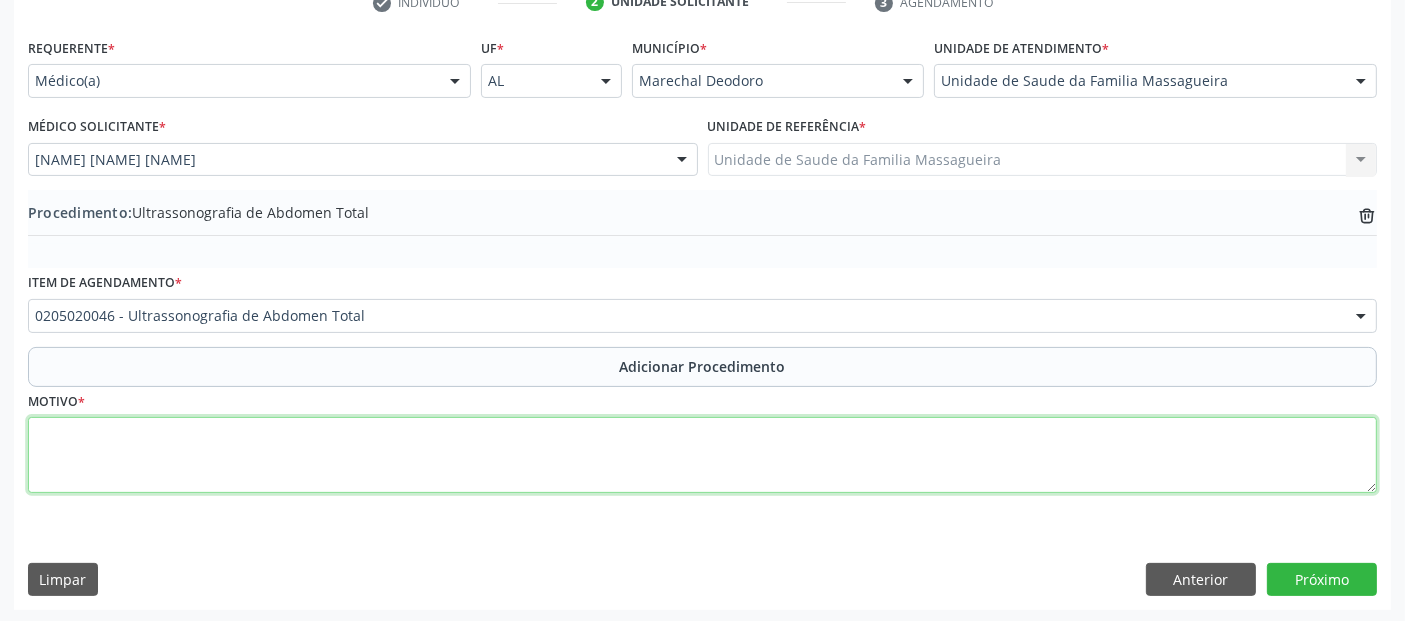 click at bounding box center (702, 455) 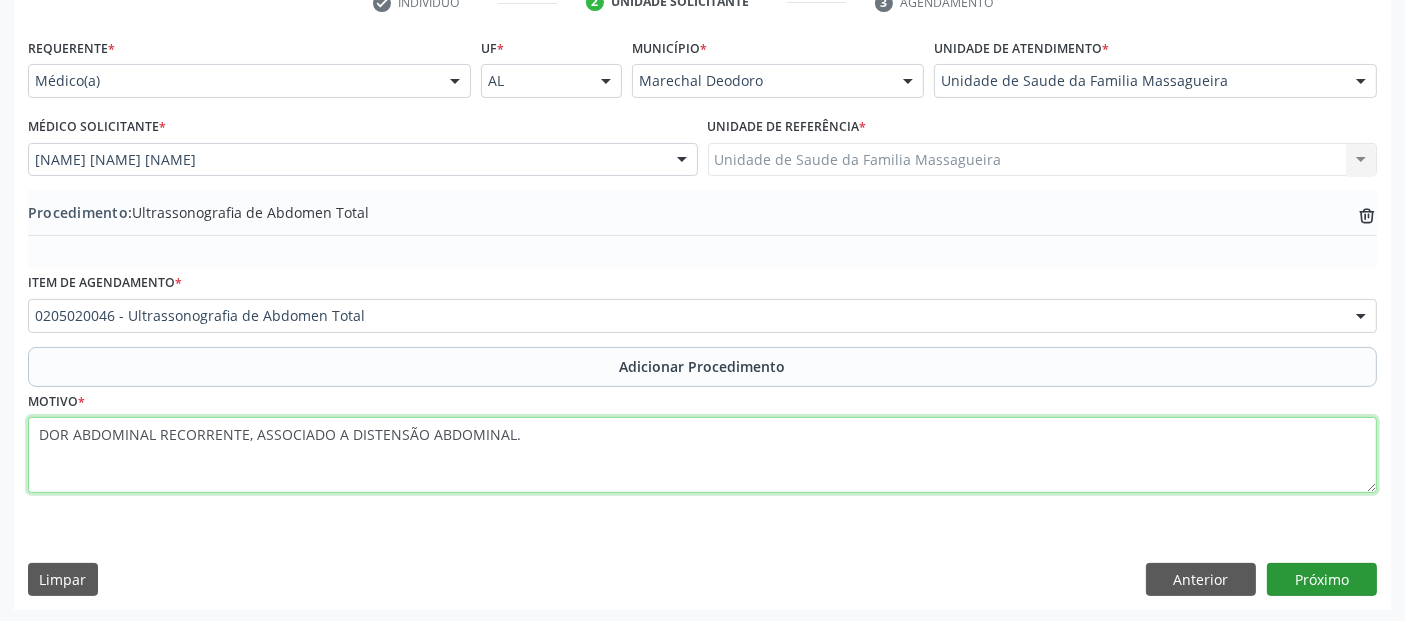 type on "DOR ABDOMINAL RECORRENTE, ASSOCIADO A DISTENSÃO ABDOMINAL." 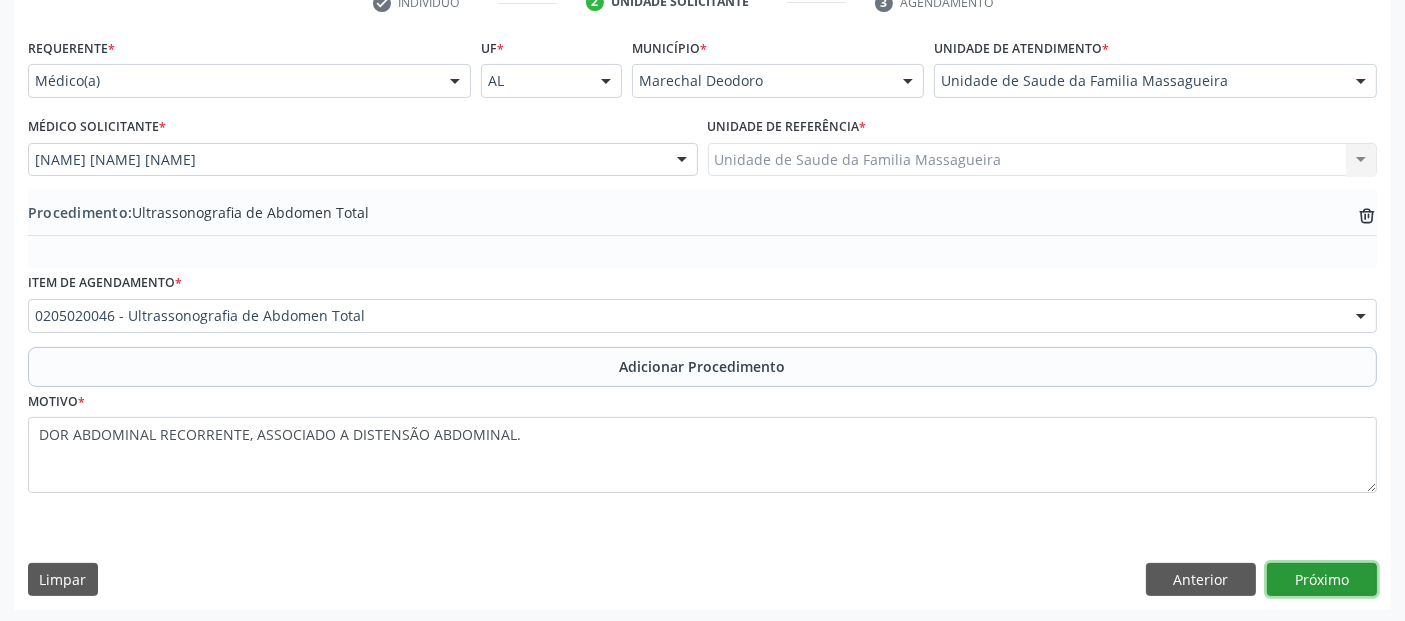 click on "Próximo" at bounding box center [1322, 580] 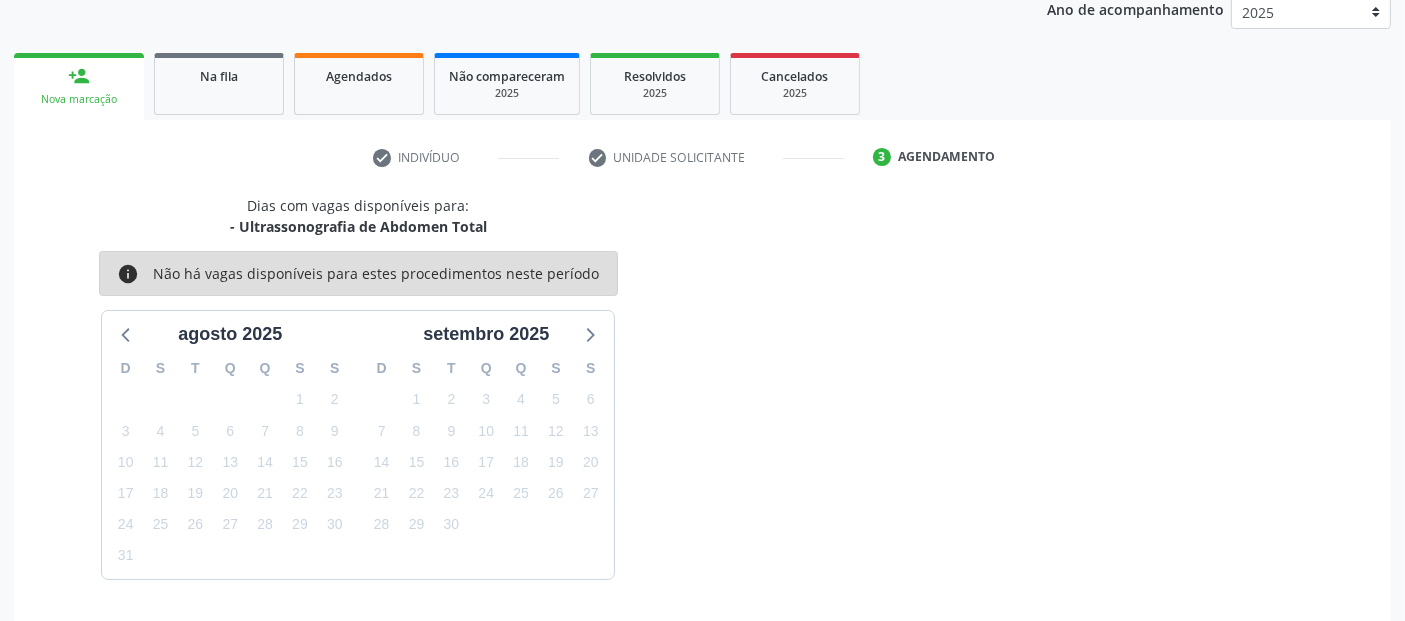 scroll, scrollTop: 333, scrollLeft: 0, axis: vertical 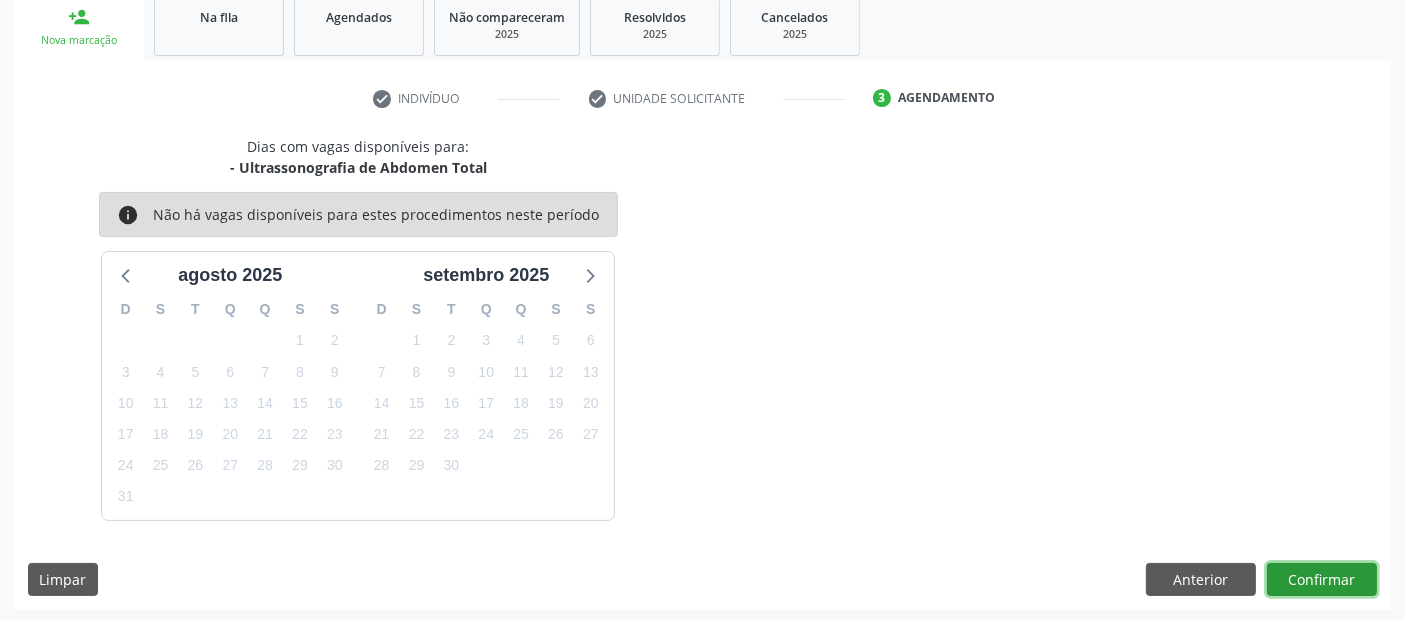 click on "Confirmar" at bounding box center (1322, 580) 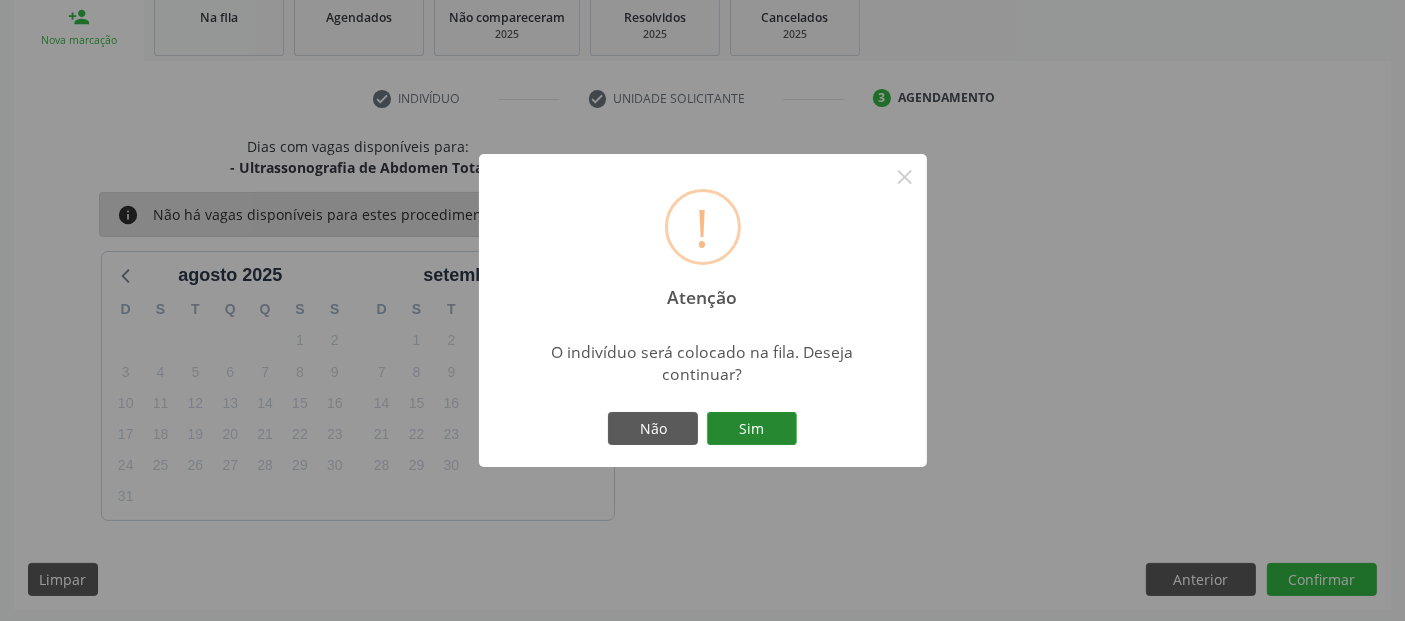 click on "Sim" at bounding box center (752, 429) 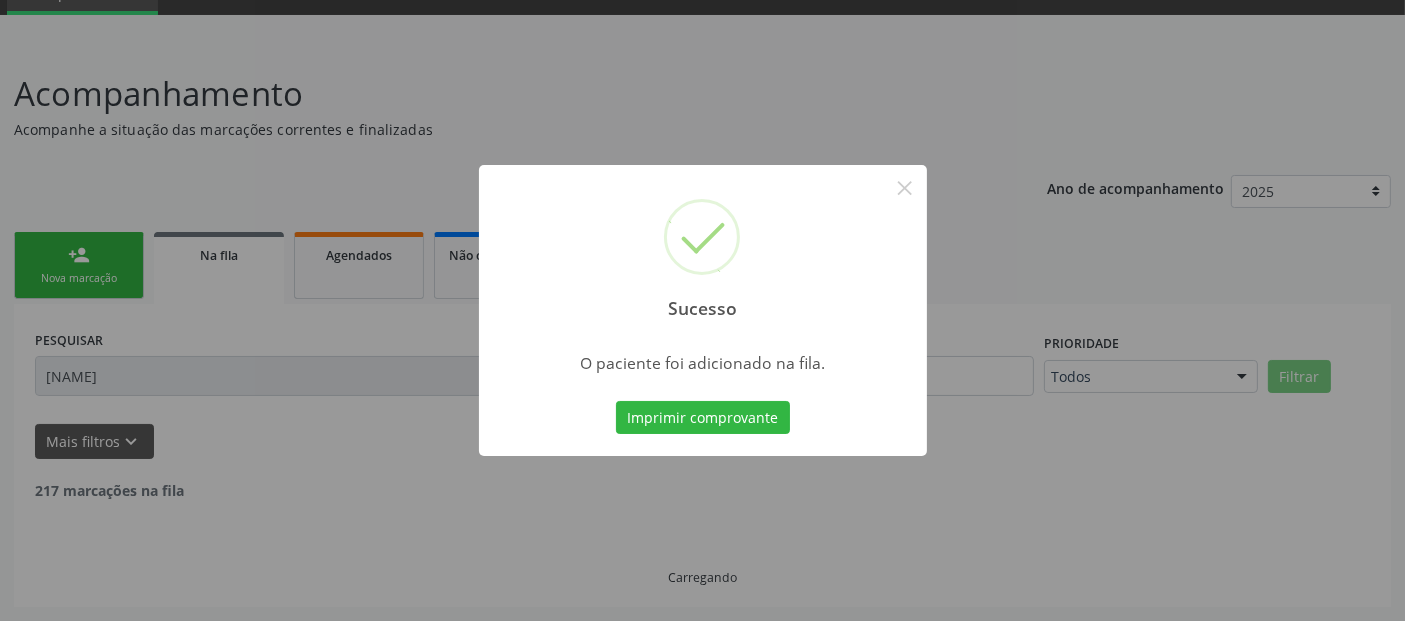 scroll, scrollTop: 71, scrollLeft: 0, axis: vertical 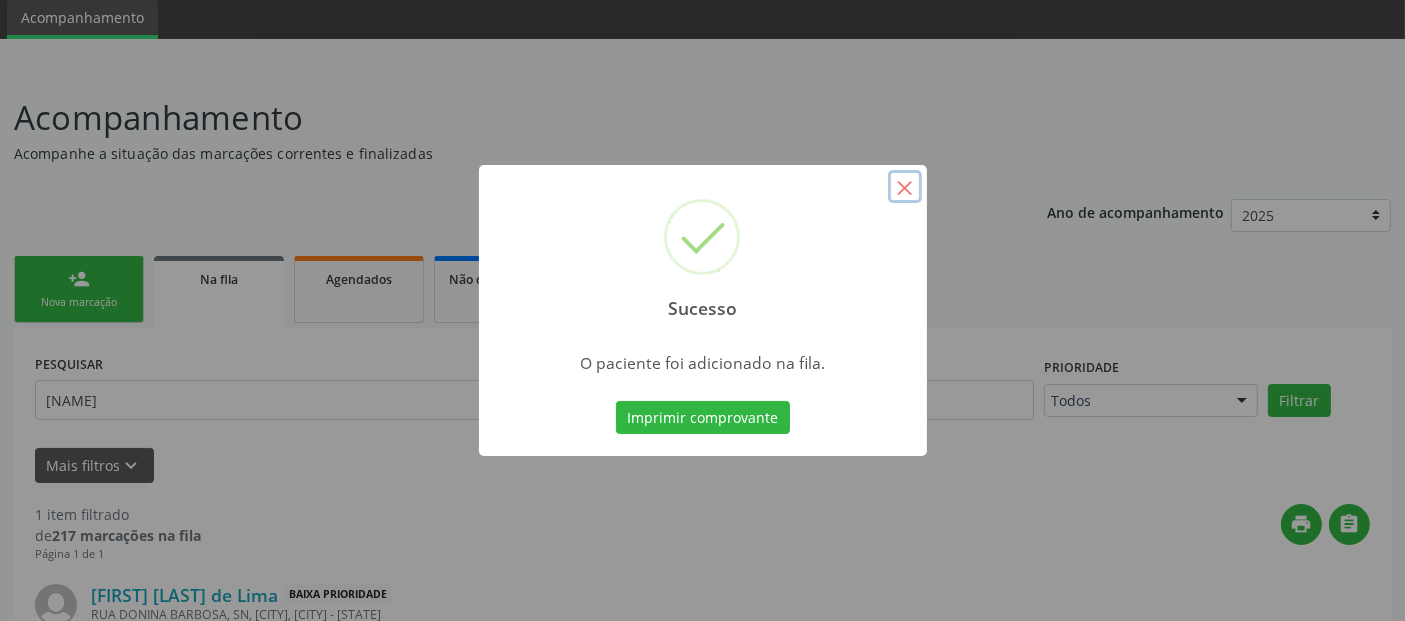 click on "×" at bounding box center [905, 187] 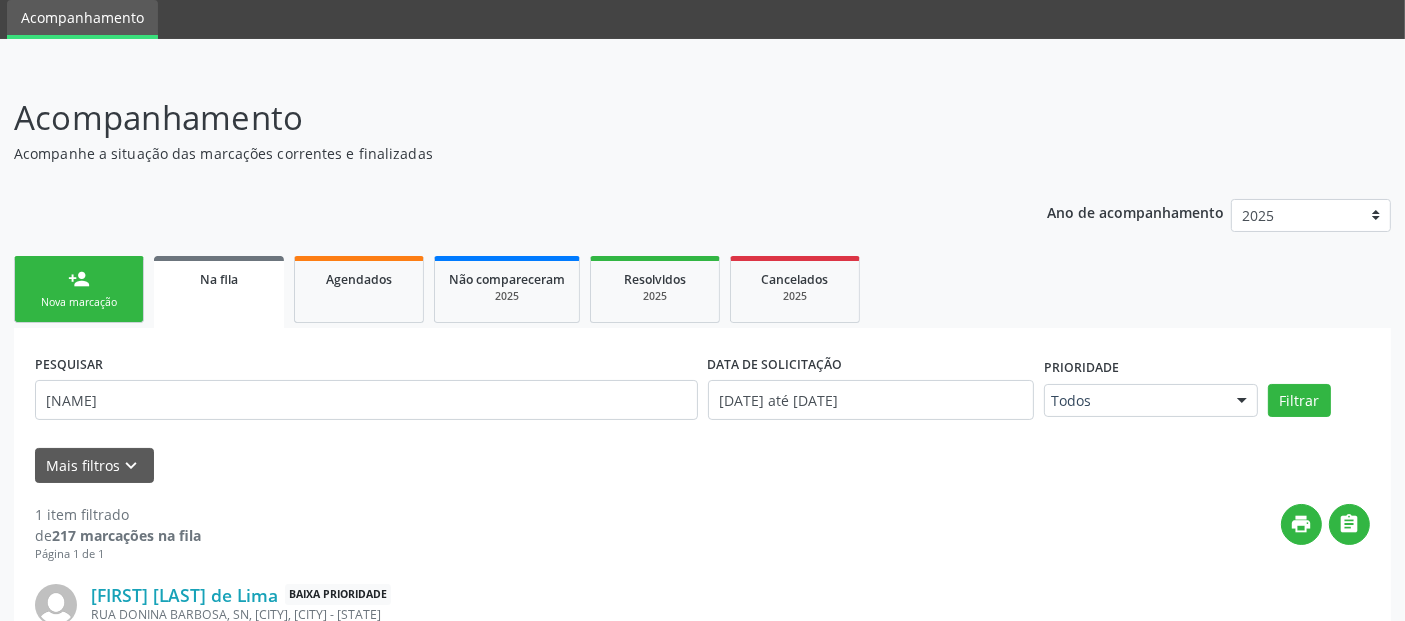 click on "Nova marcação" at bounding box center [79, 302] 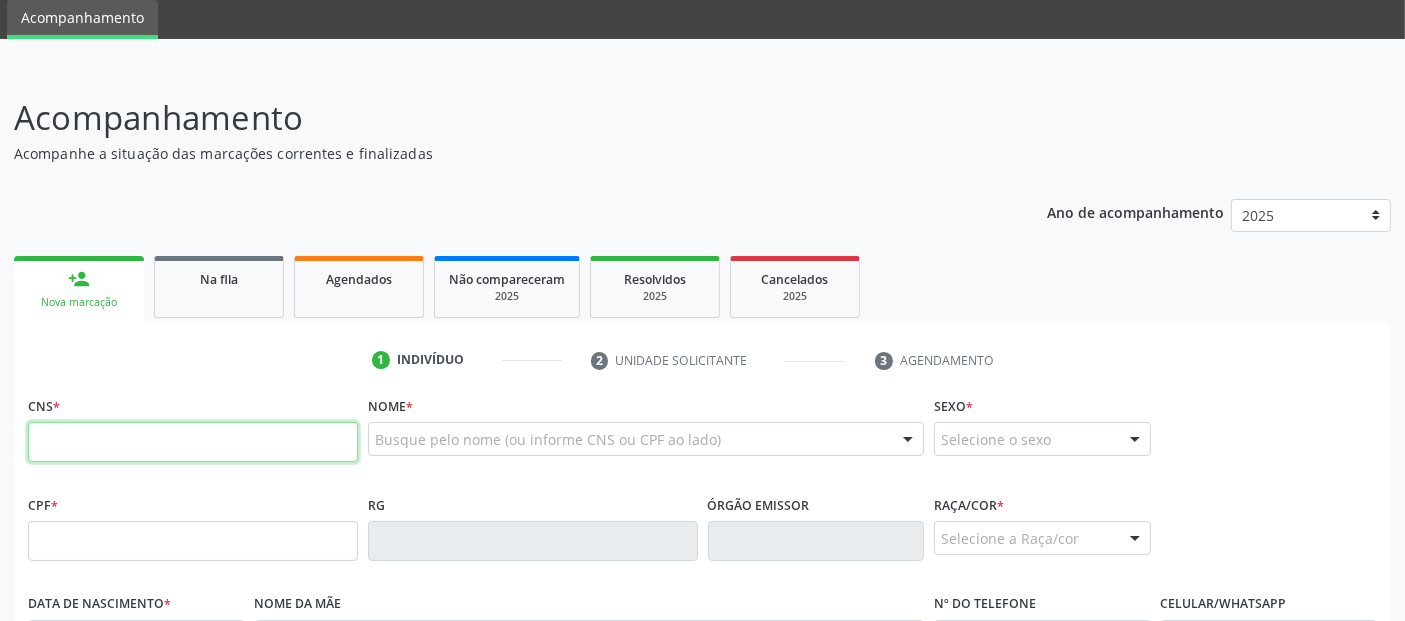 click at bounding box center [193, 442] 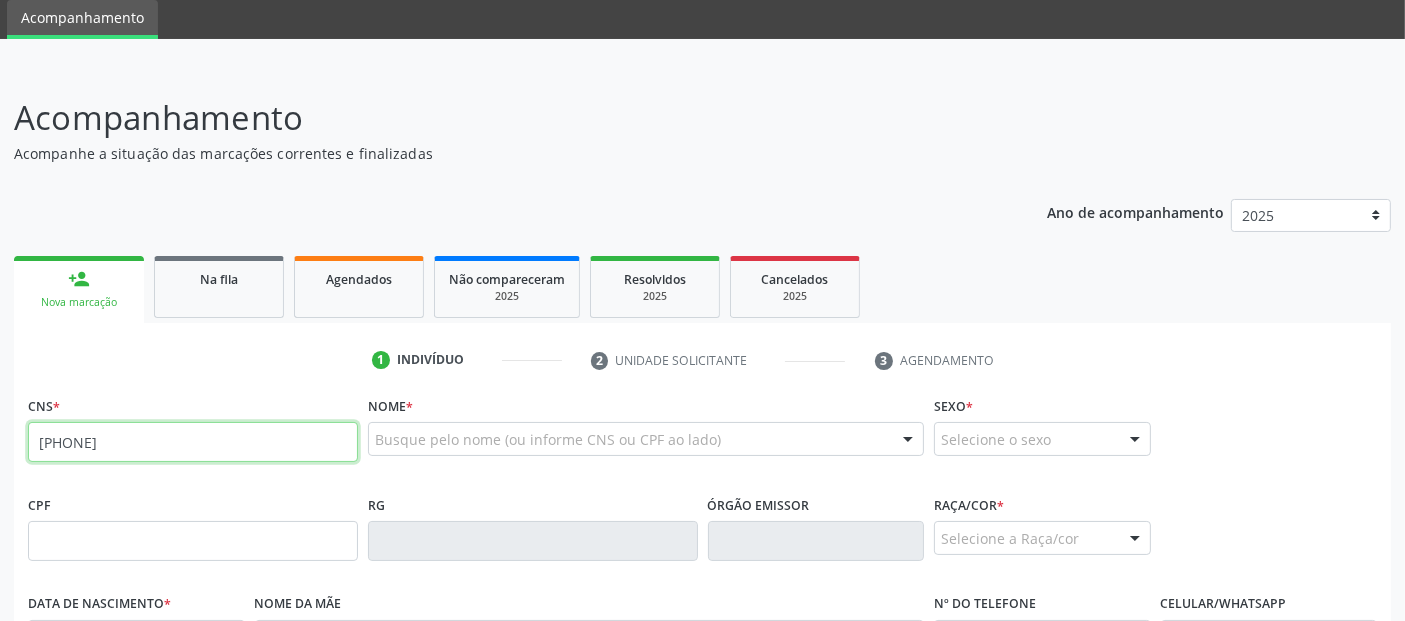 type on "[PHONE]" 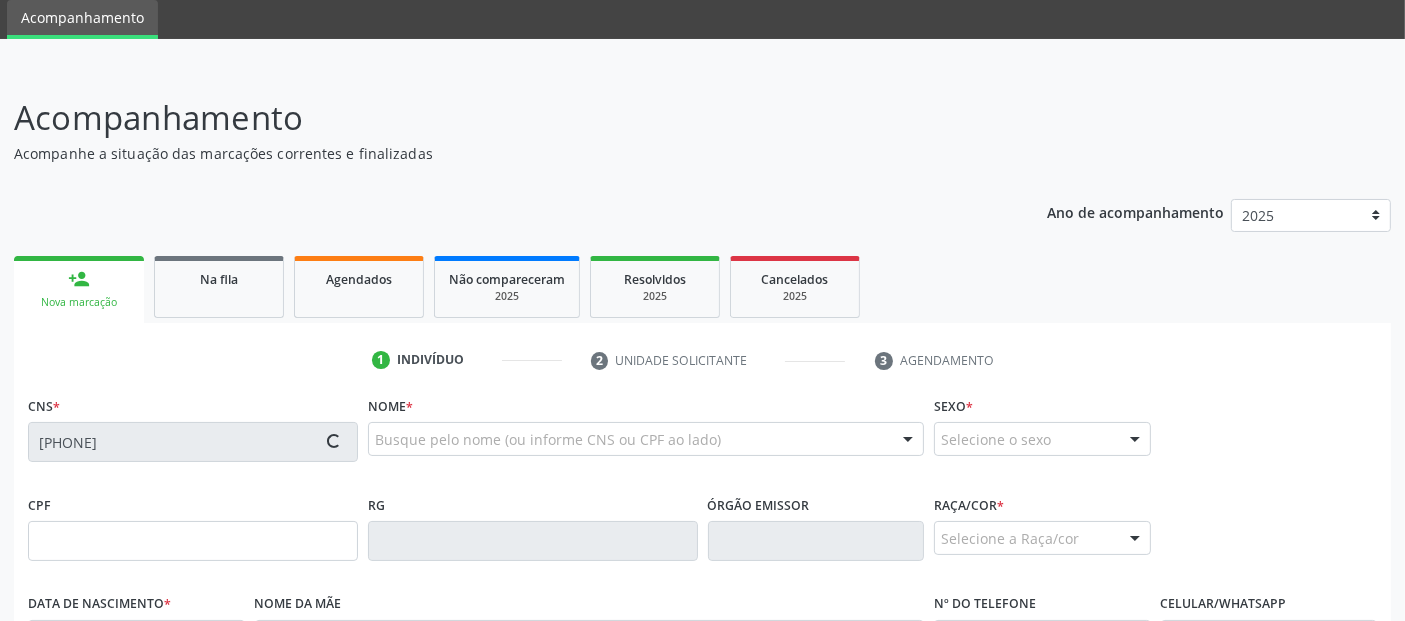 type on "[NUMBER]" 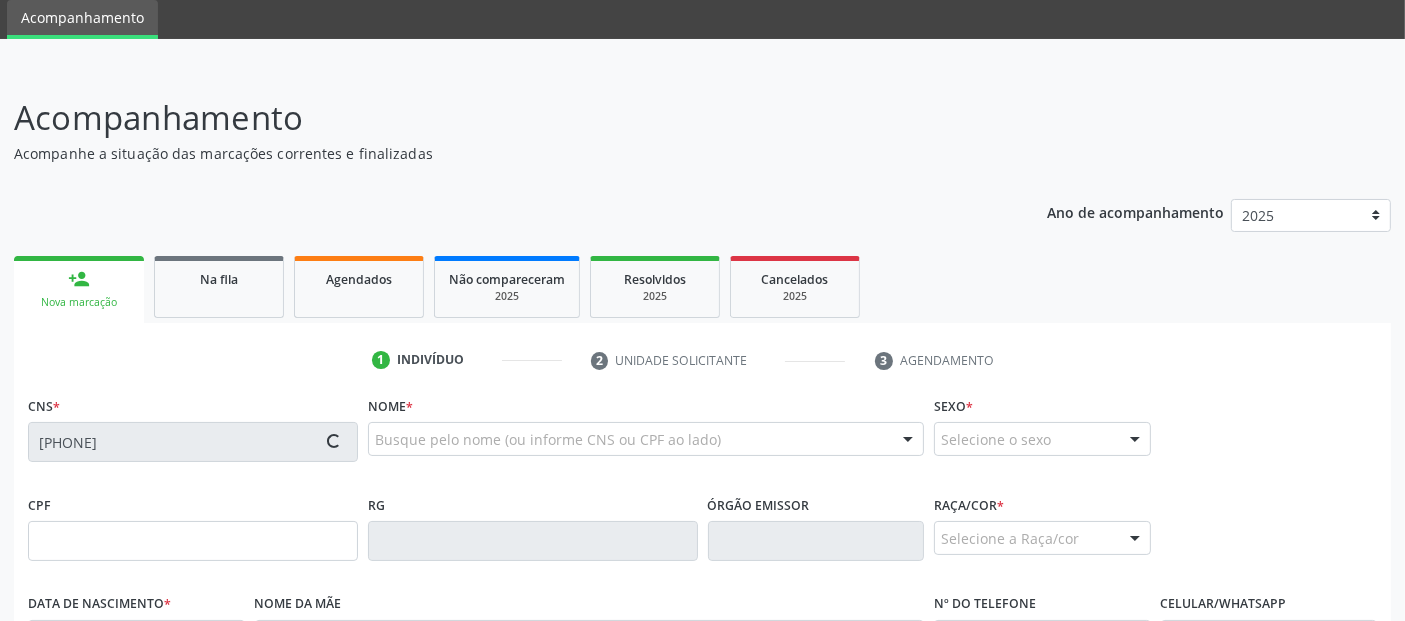 type on "[DATE]" 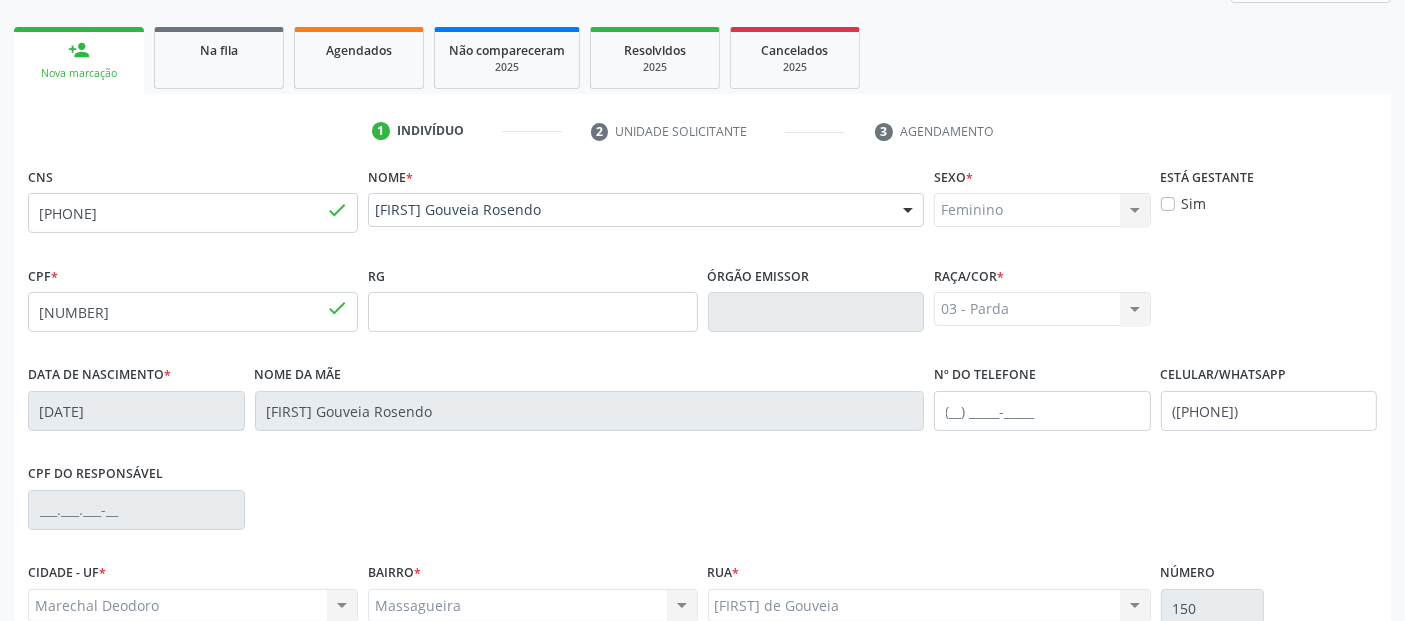 scroll, scrollTop: 302, scrollLeft: 0, axis: vertical 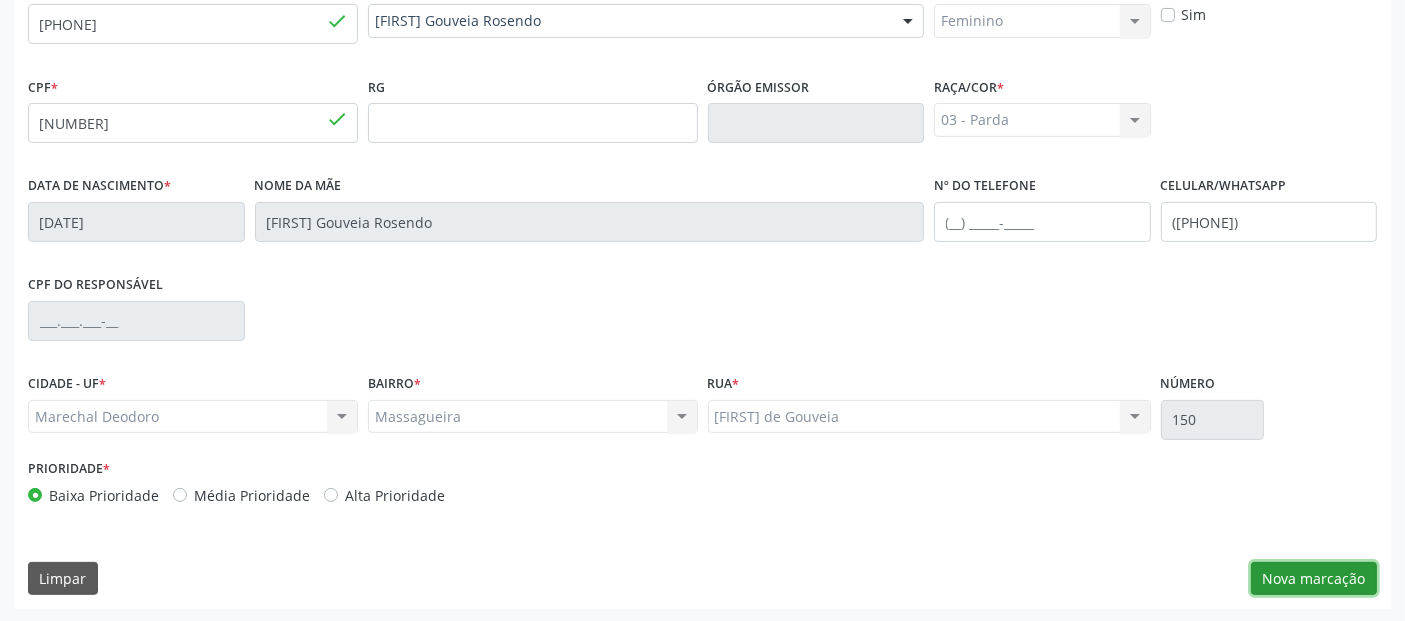 click on "Nova marcação" at bounding box center (1314, 579) 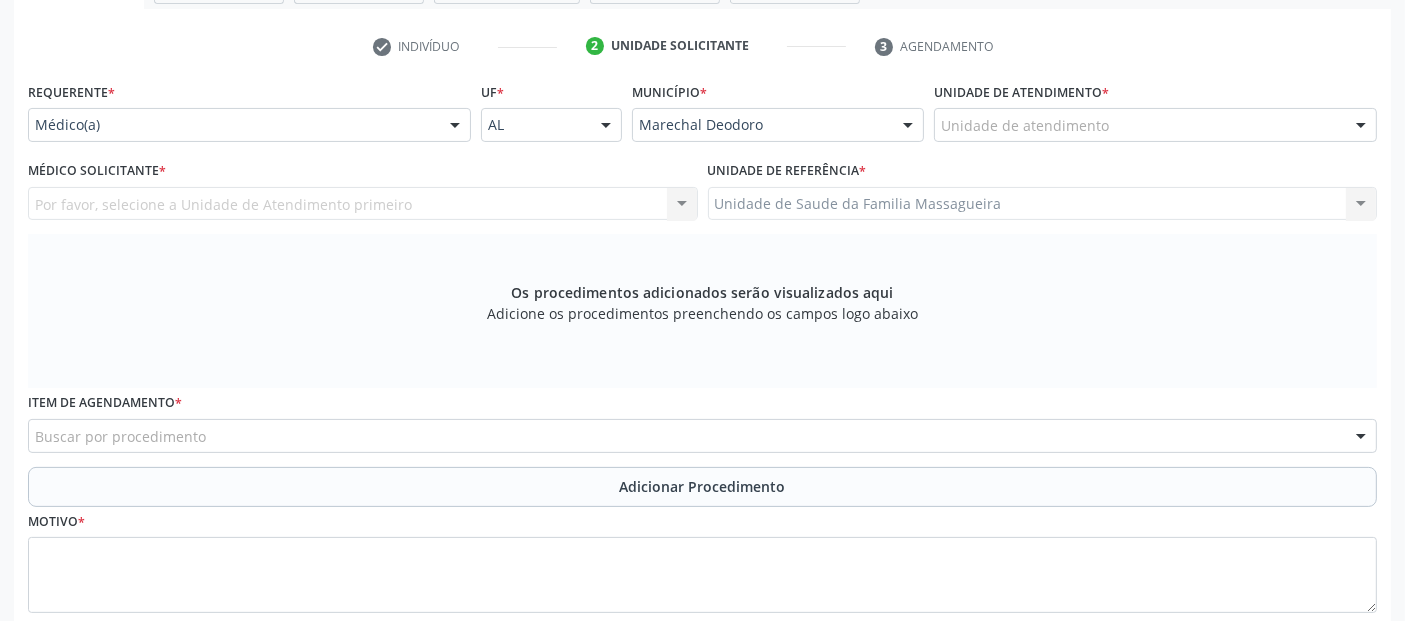 scroll, scrollTop: 271, scrollLeft: 0, axis: vertical 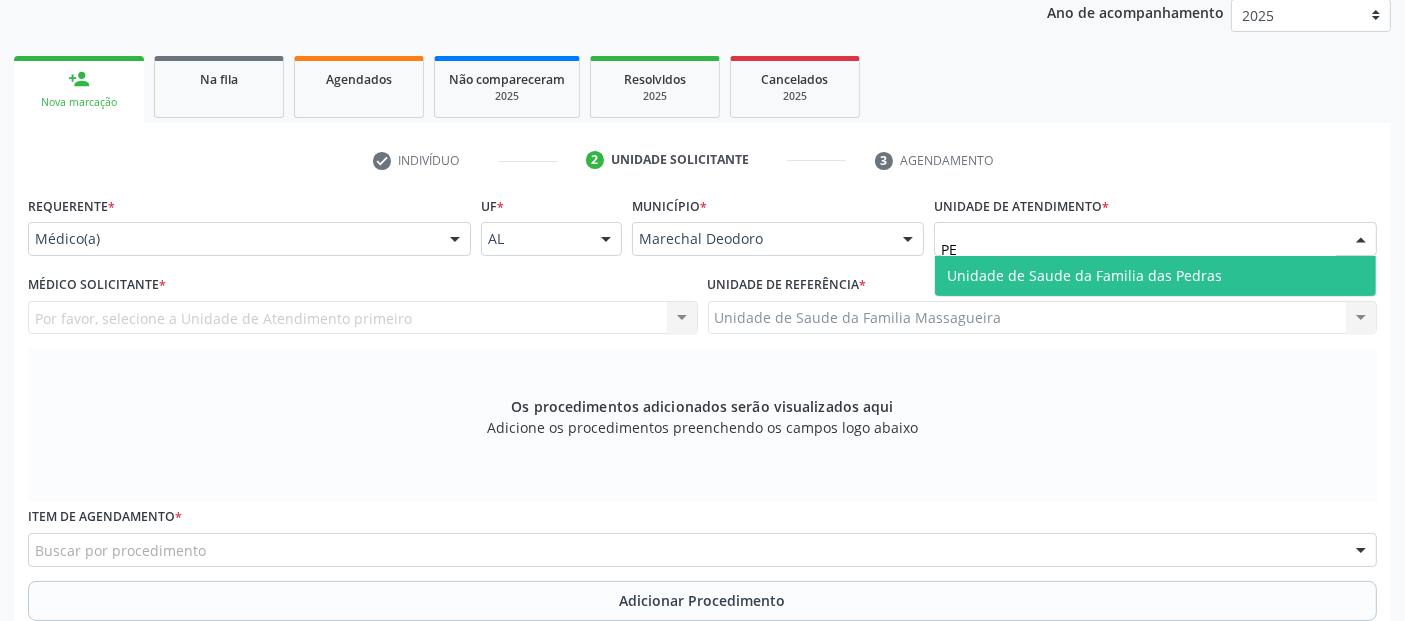 type on "P" 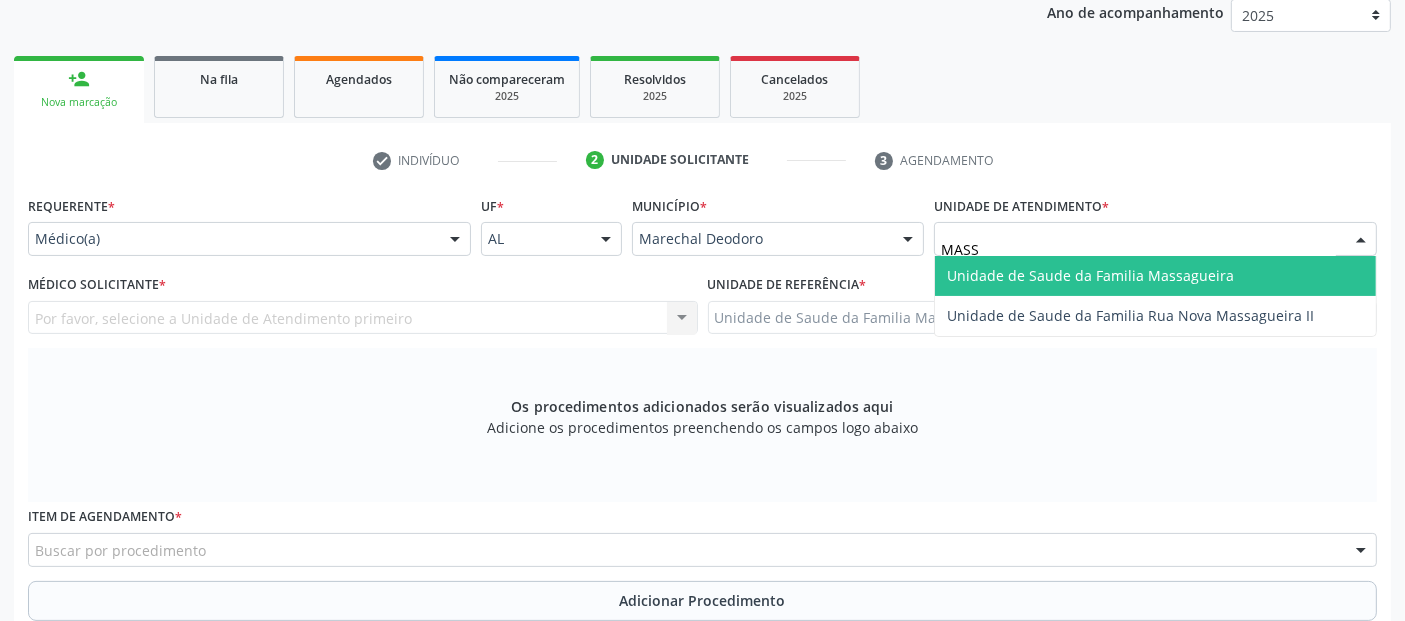 type on "MASSA" 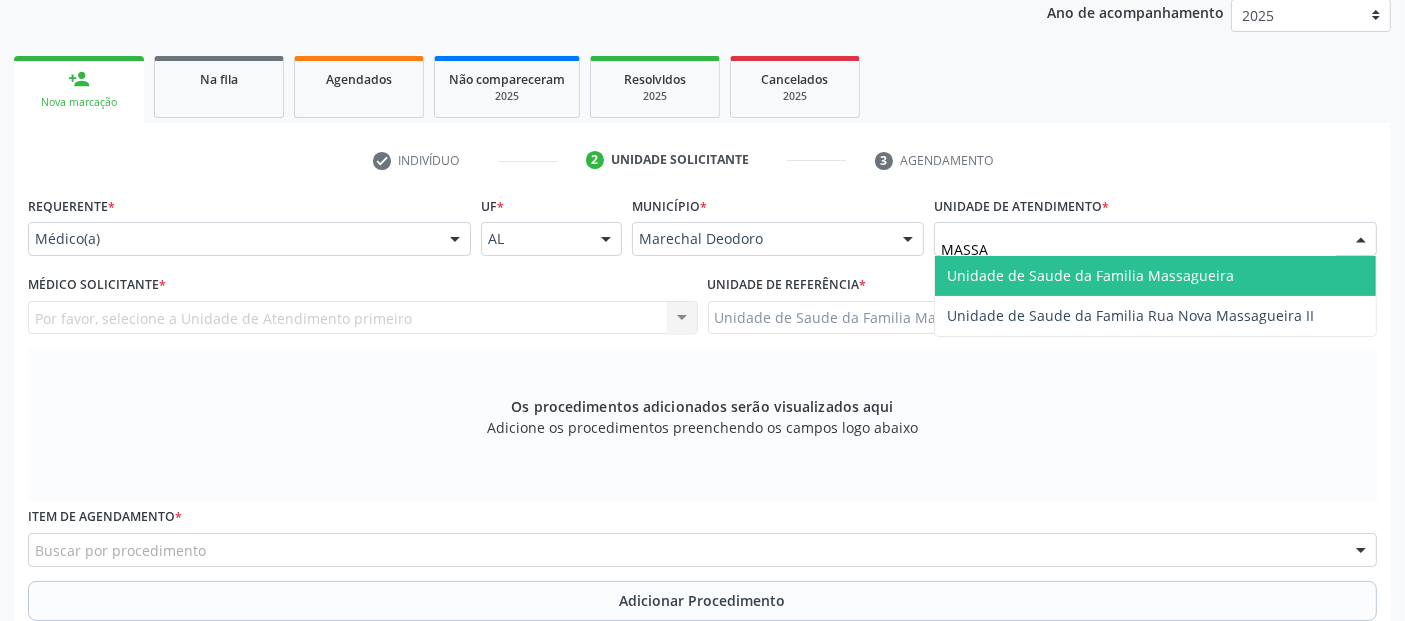click on "Unidade de Saude da Familia Massagueira" at bounding box center [1155, 276] 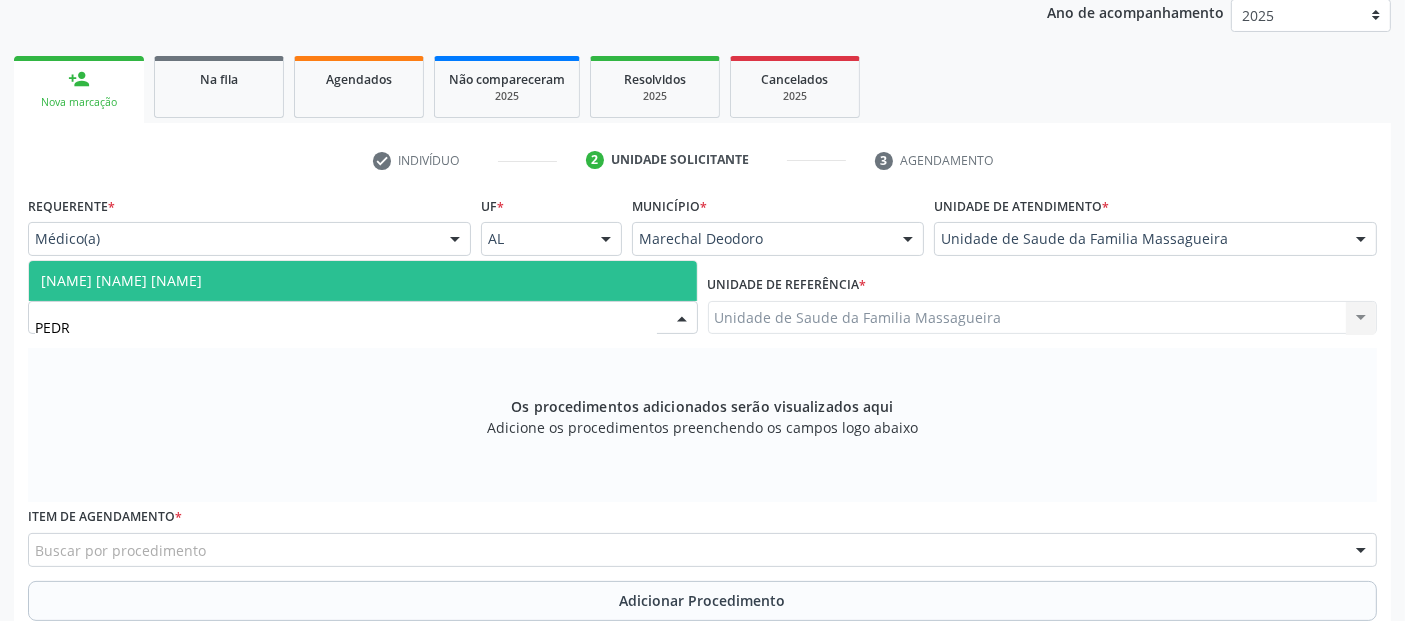 type on "PEDRO" 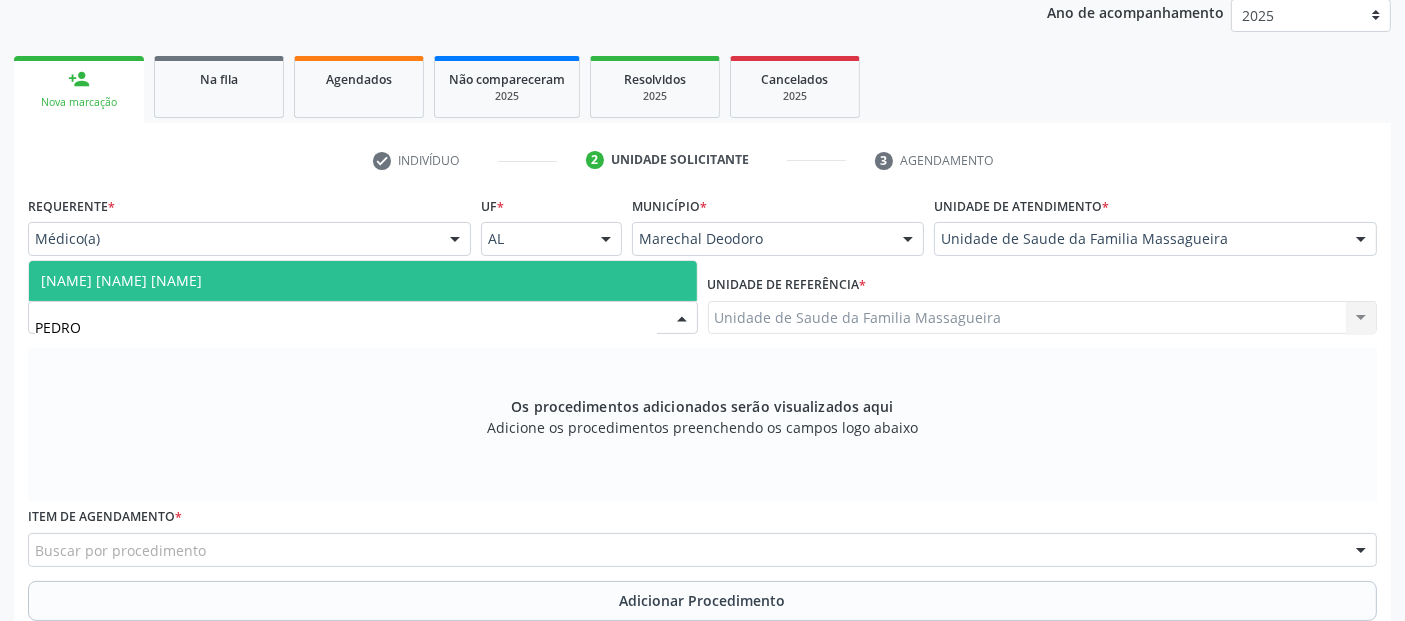 click on "[NAME] [NAME] [NAME]" at bounding box center [121, 280] 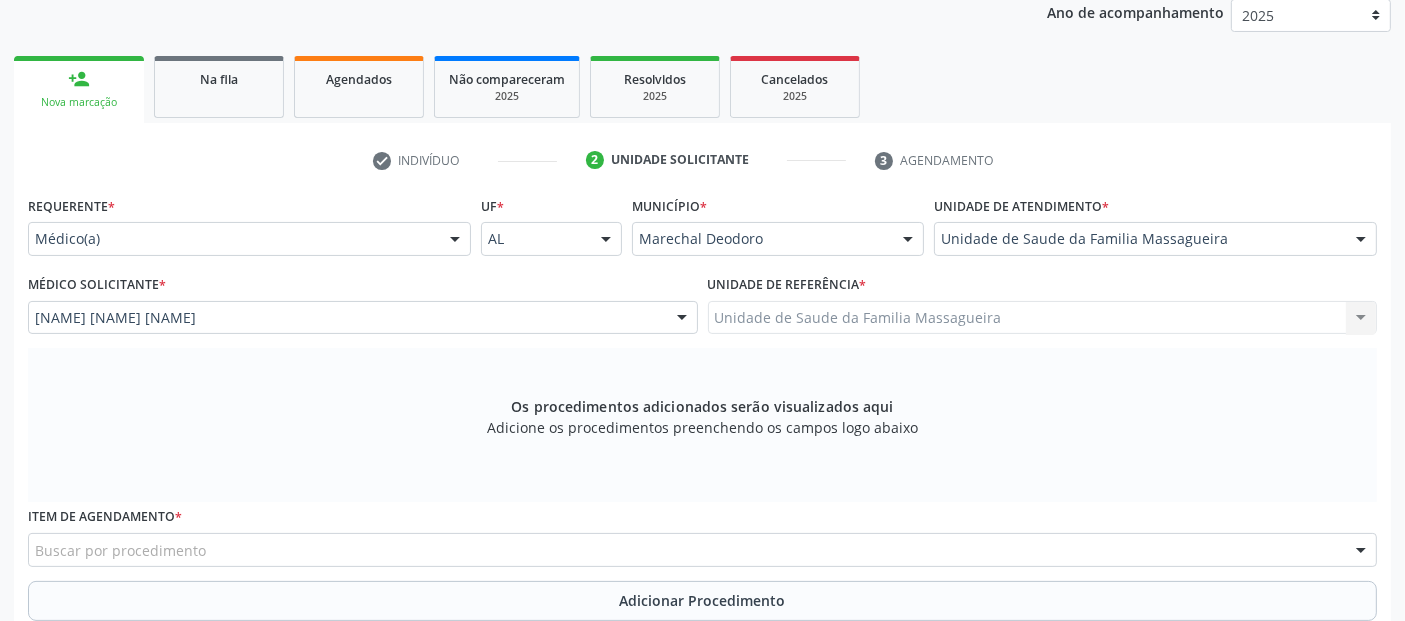 scroll, scrollTop: 505, scrollLeft: 0, axis: vertical 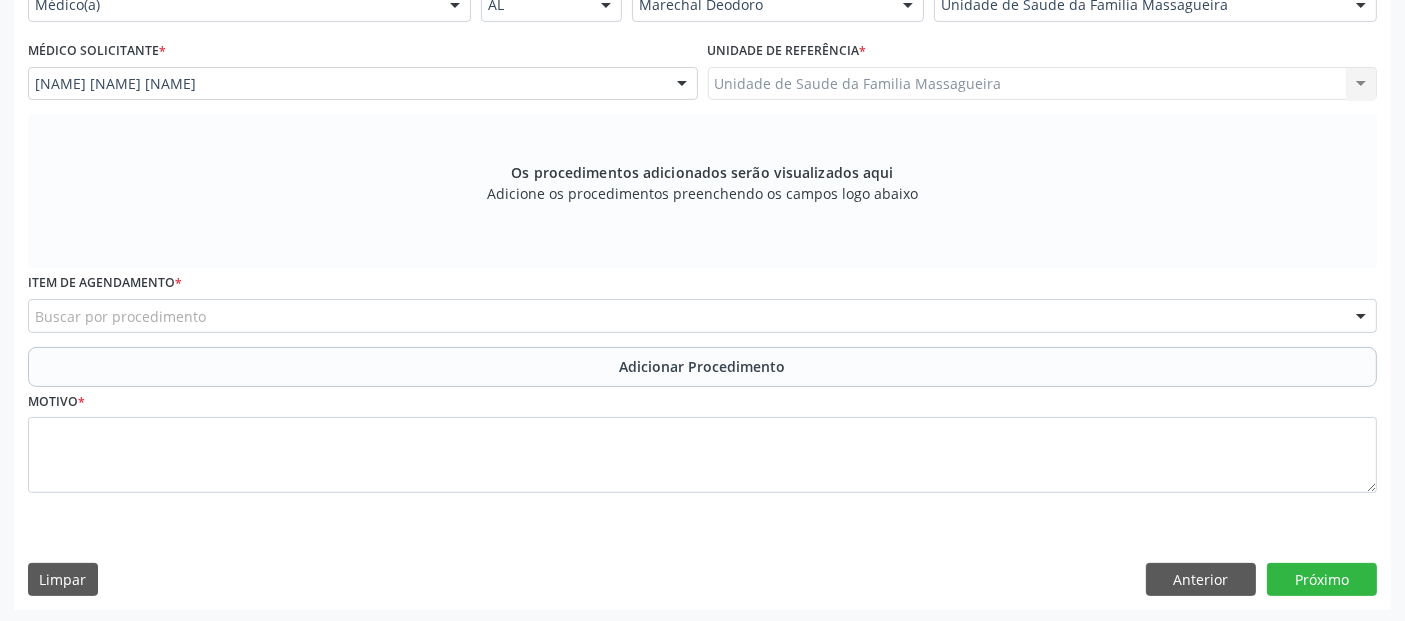 click on "Buscar por procedimento" at bounding box center [702, 316] 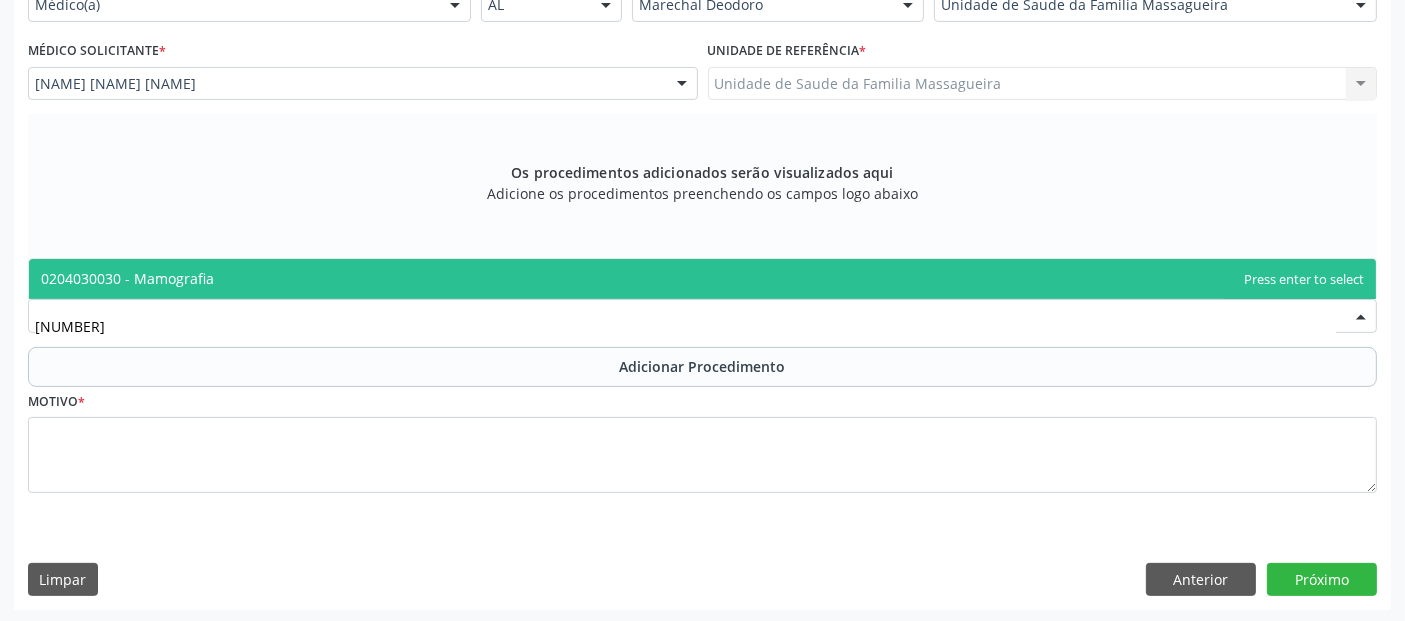 type on "[NUMBER]" 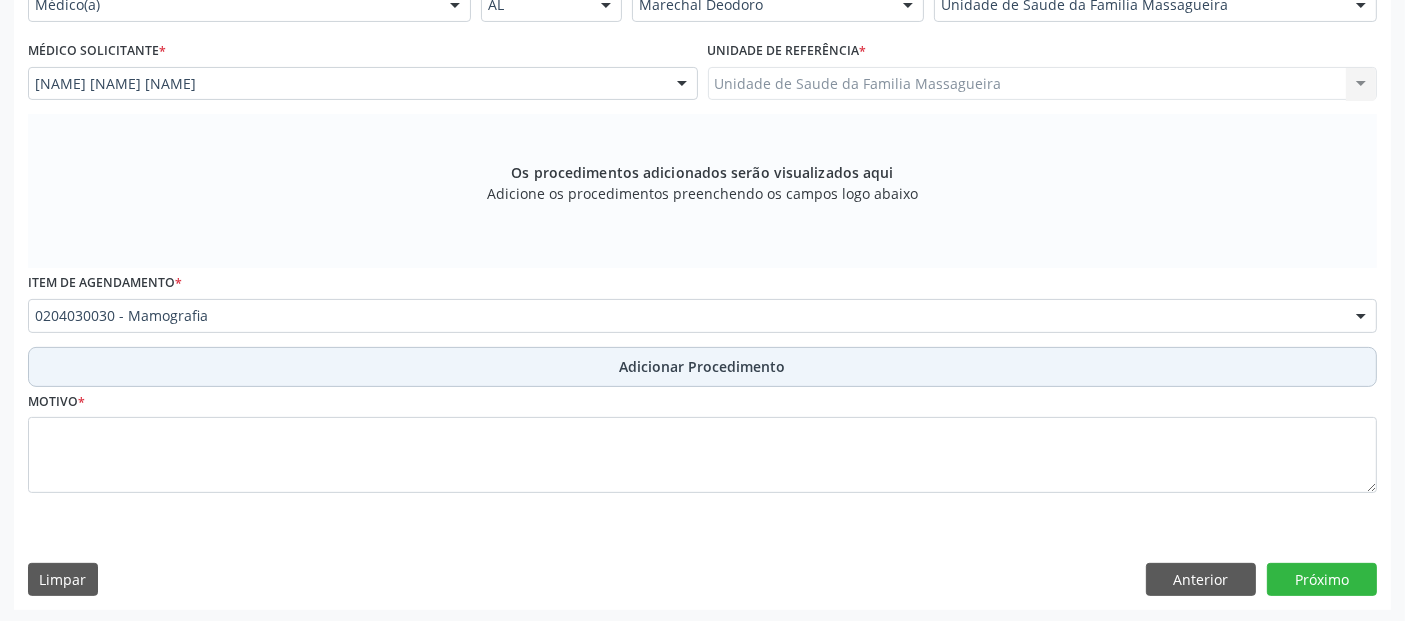 click on "Adicionar Procedimento" at bounding box center (702, 367) 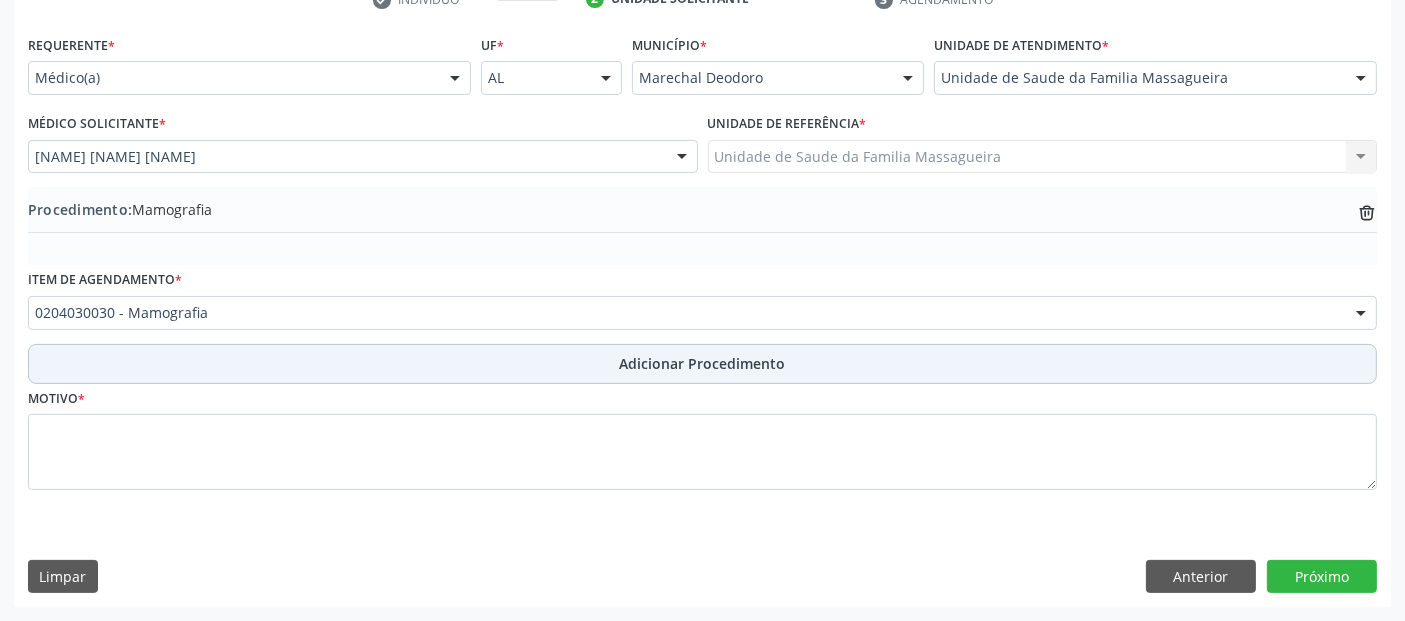 scroll, scrollTop: 429, scrollLeft: 0, axis: vertical 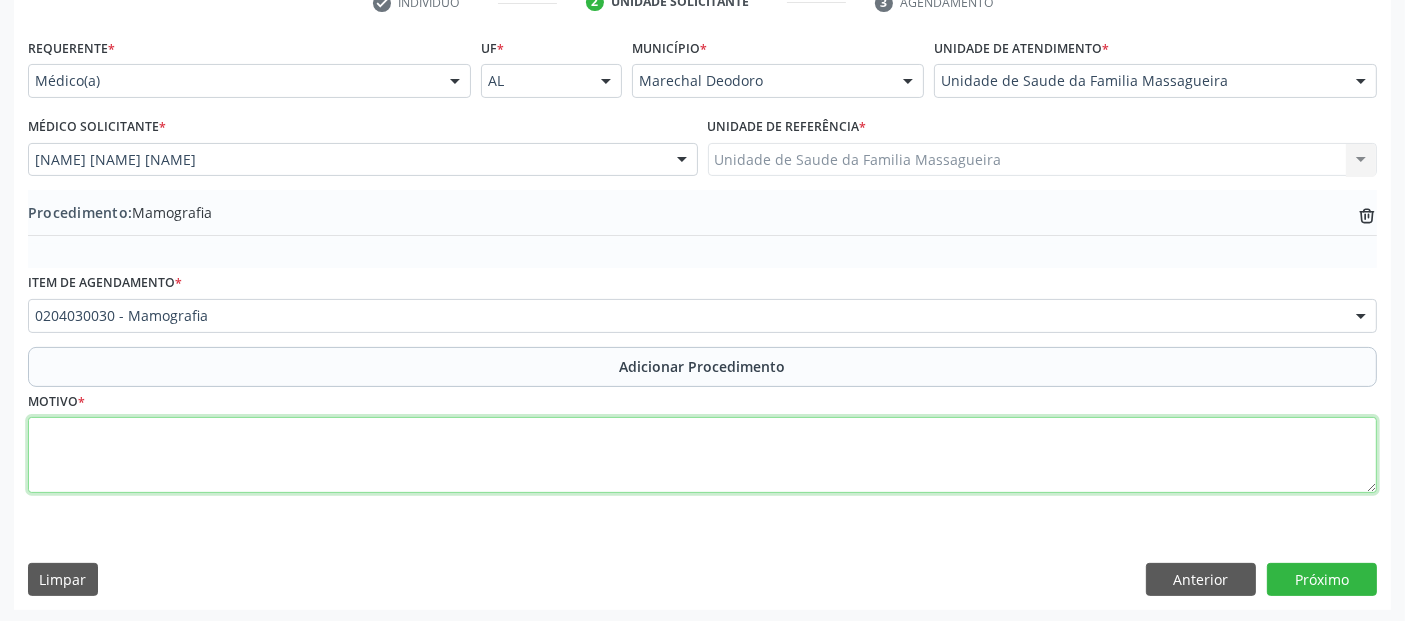 click at bounding box center (702, 455) 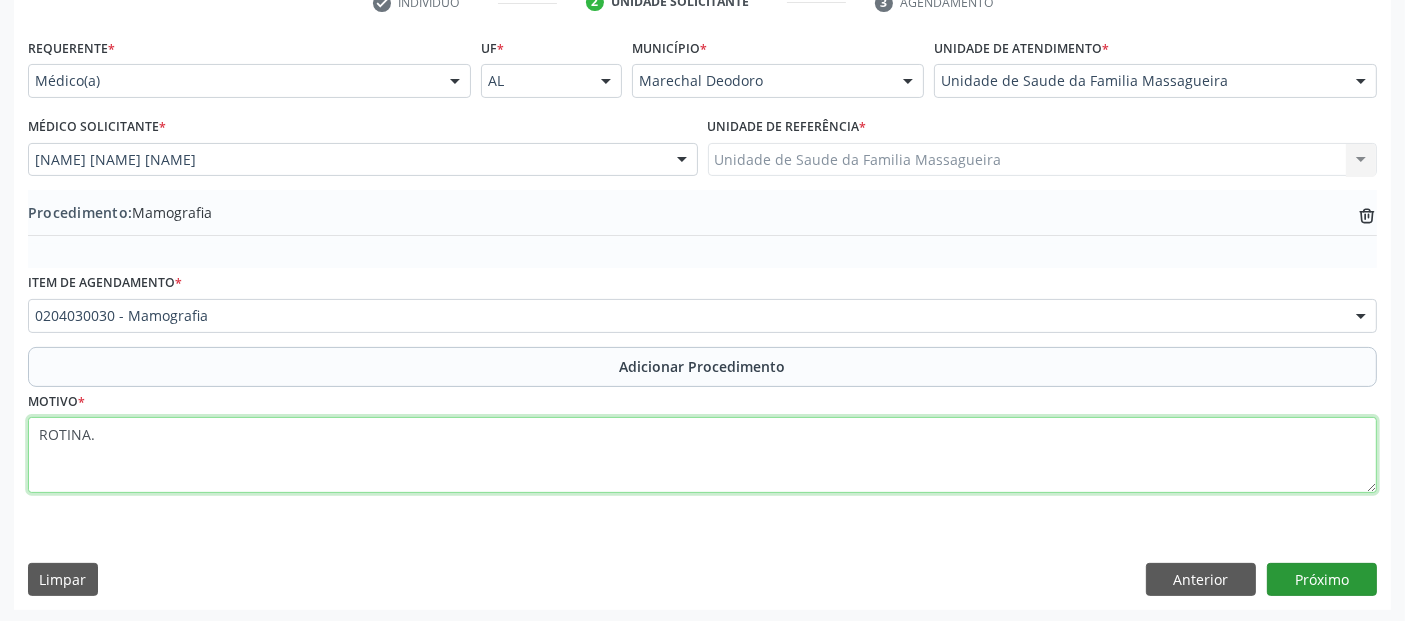 type on "ROTINA." 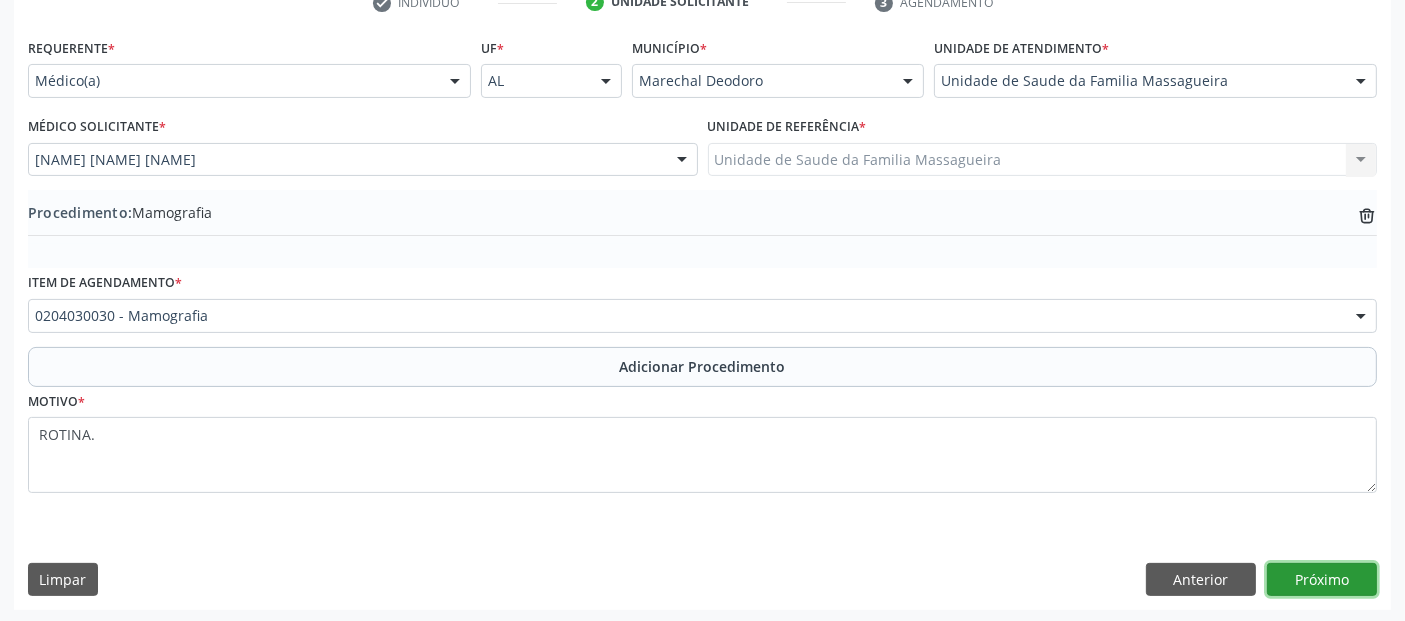 click on "Próximo" at bounding box center (1322, 580) 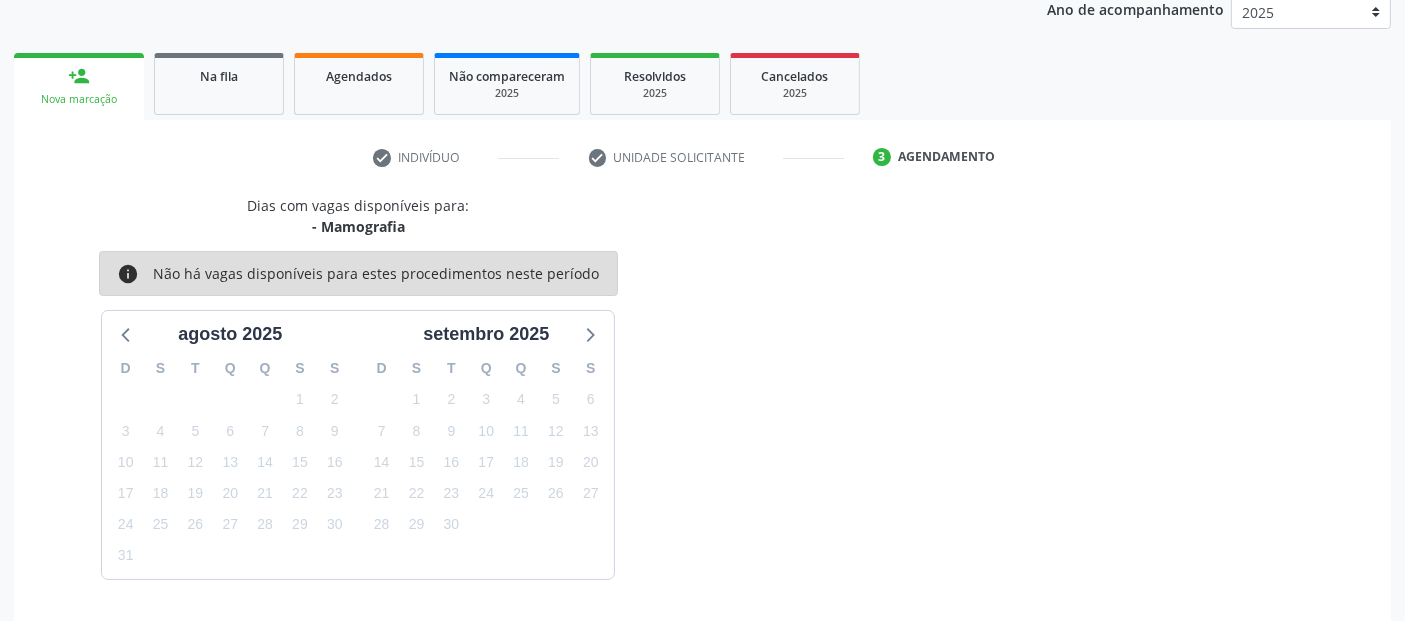 scroll, scrollTop: 333, scrollLeft: 0, axis: vertical 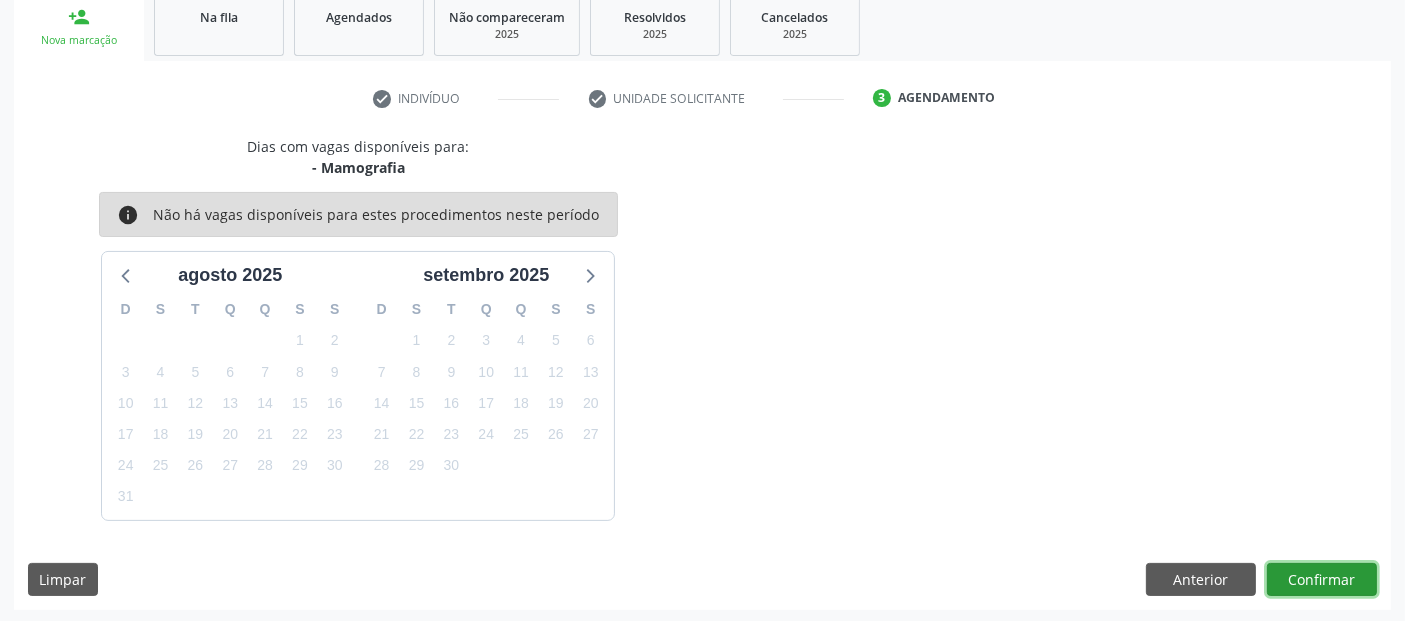 click on "Confirmar" at bounding box center (1322, 580) 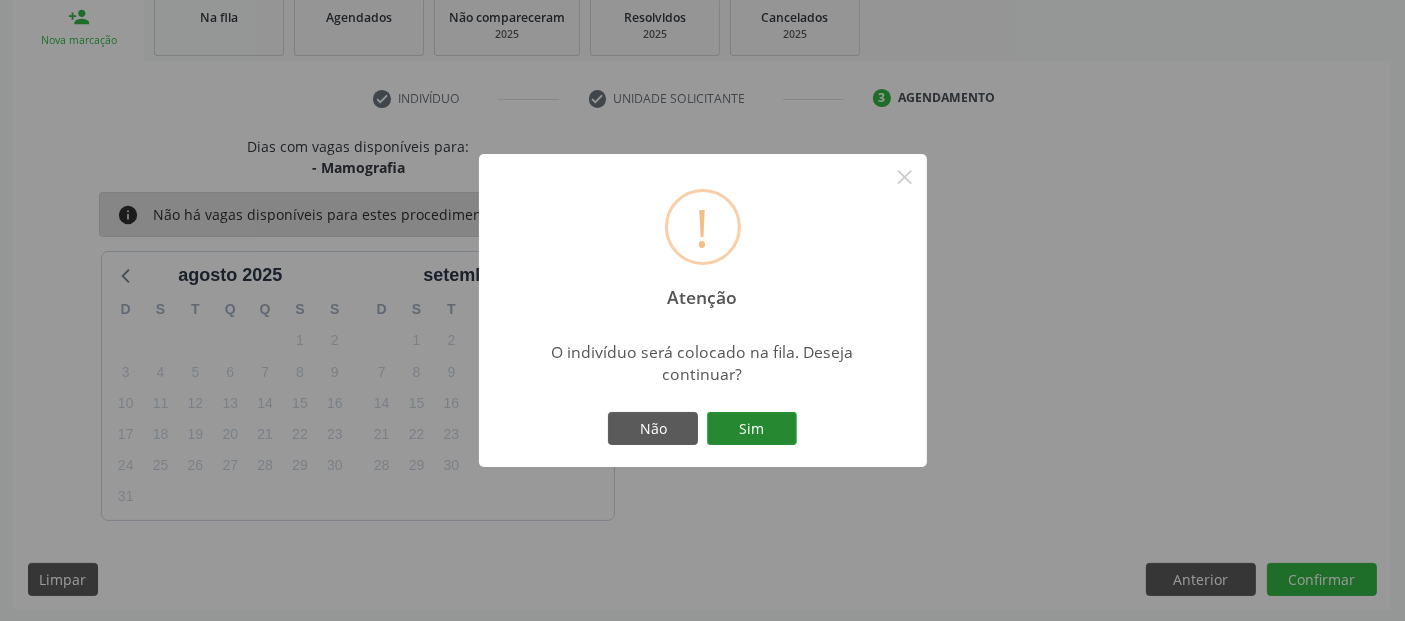 click on "Sim" at bounding box center (752, 429) 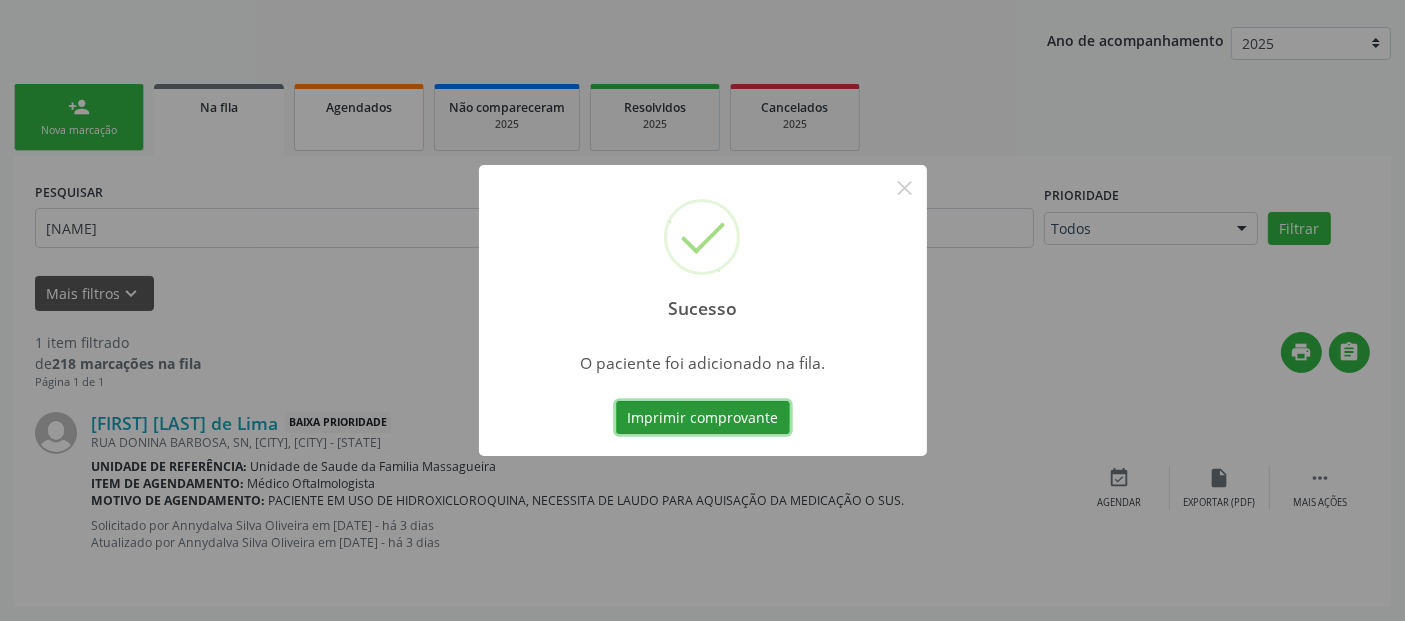 scroll, scrollTop: 71, scrollLeft: 0, axis: vertical 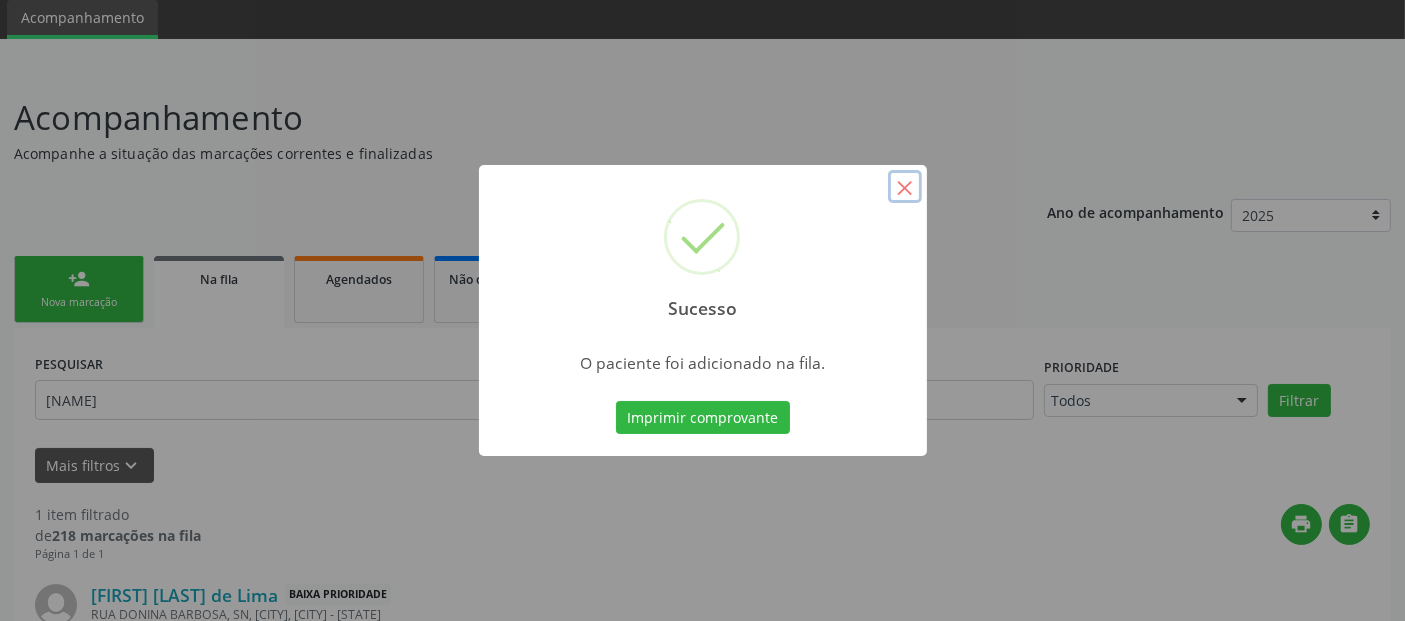 click on "×" at bounding box center [905, 187] 